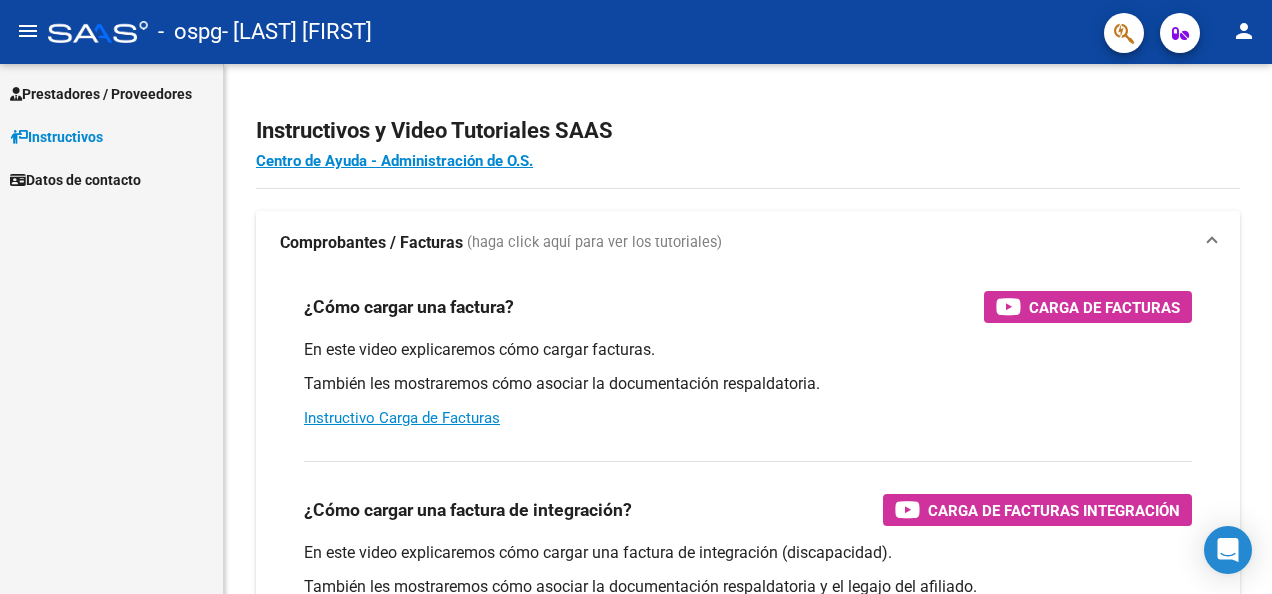 scroll, scrollTop: 0, scrollLeft: 0, axis: both 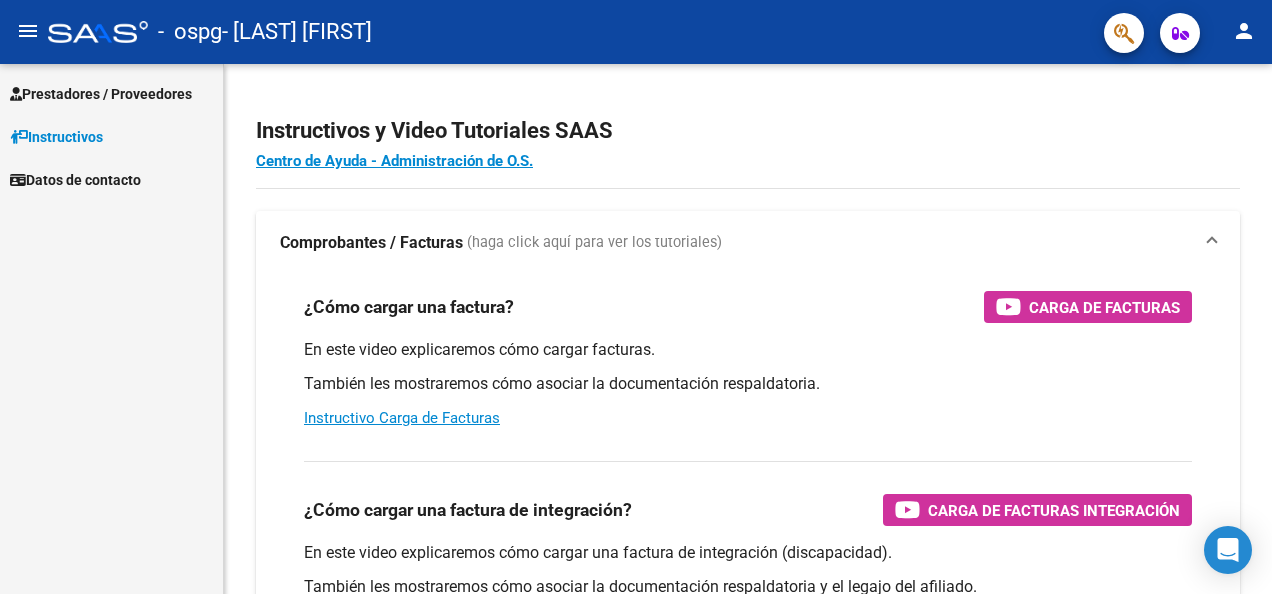click on "Instructivos" at bounding box center [56, 137] 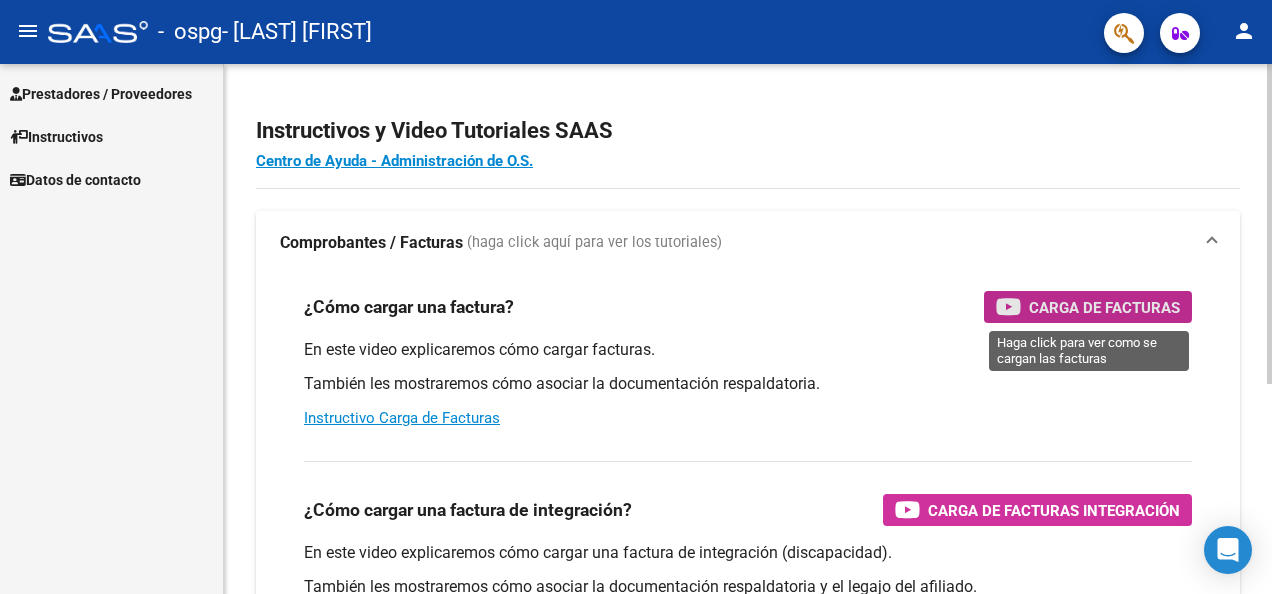 click on "Carga de Facturas" at bounding box center (1088, 307) 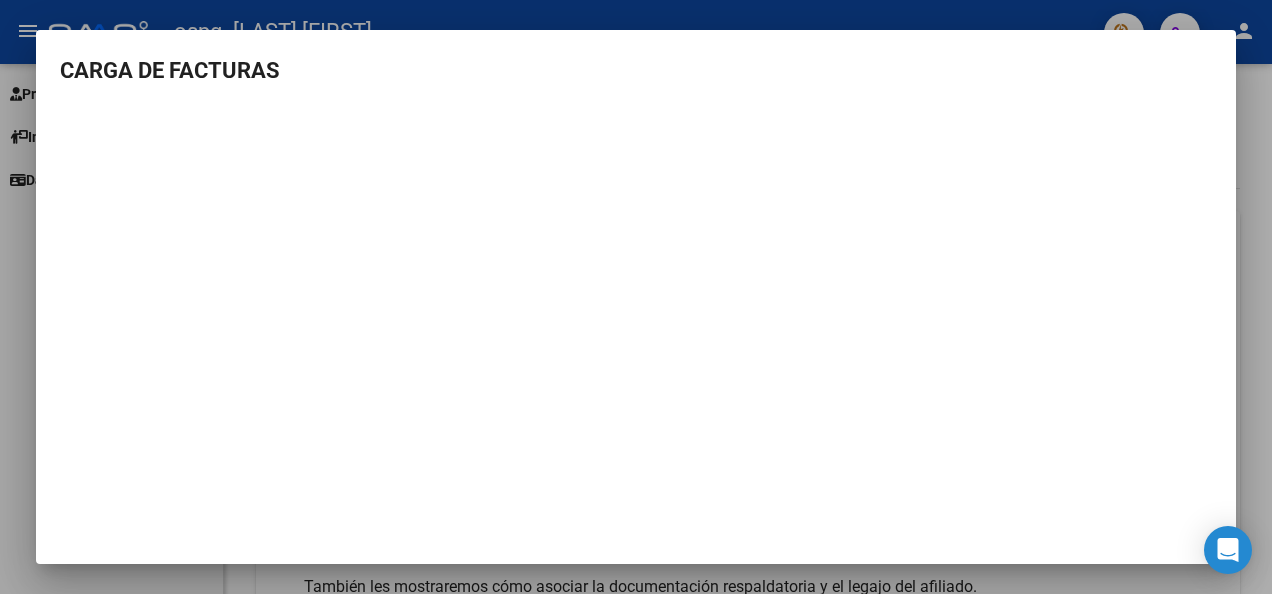 click at bounding box center (636, 297) 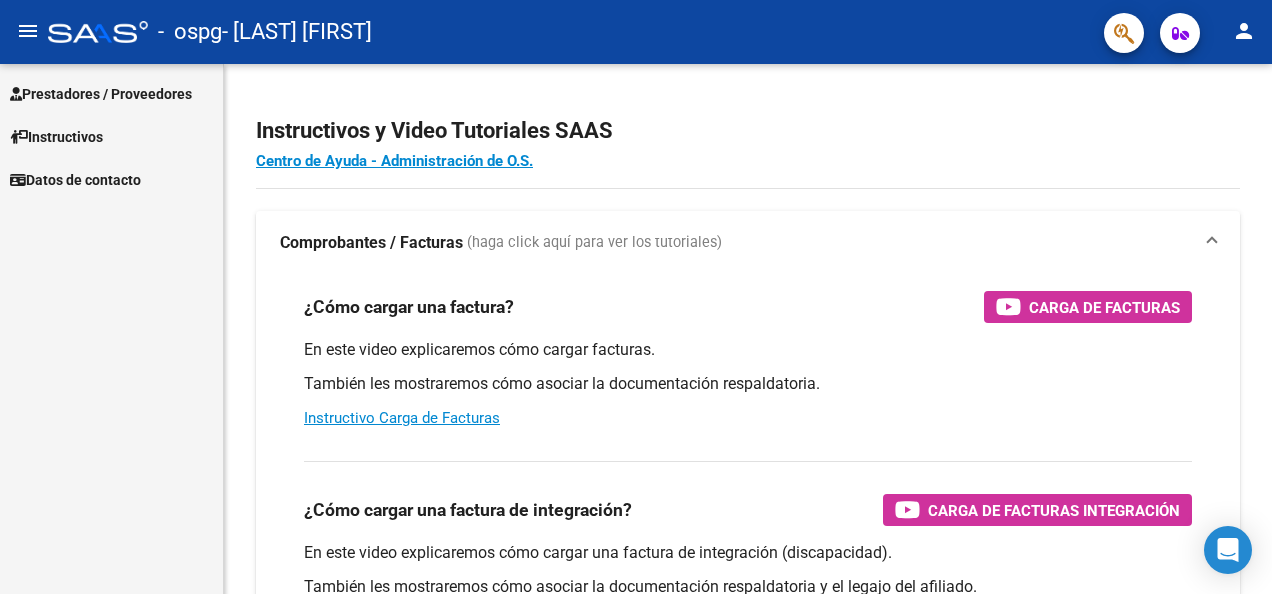 click on "Prestadores / Proveedores" at bounding box center [111, 93] 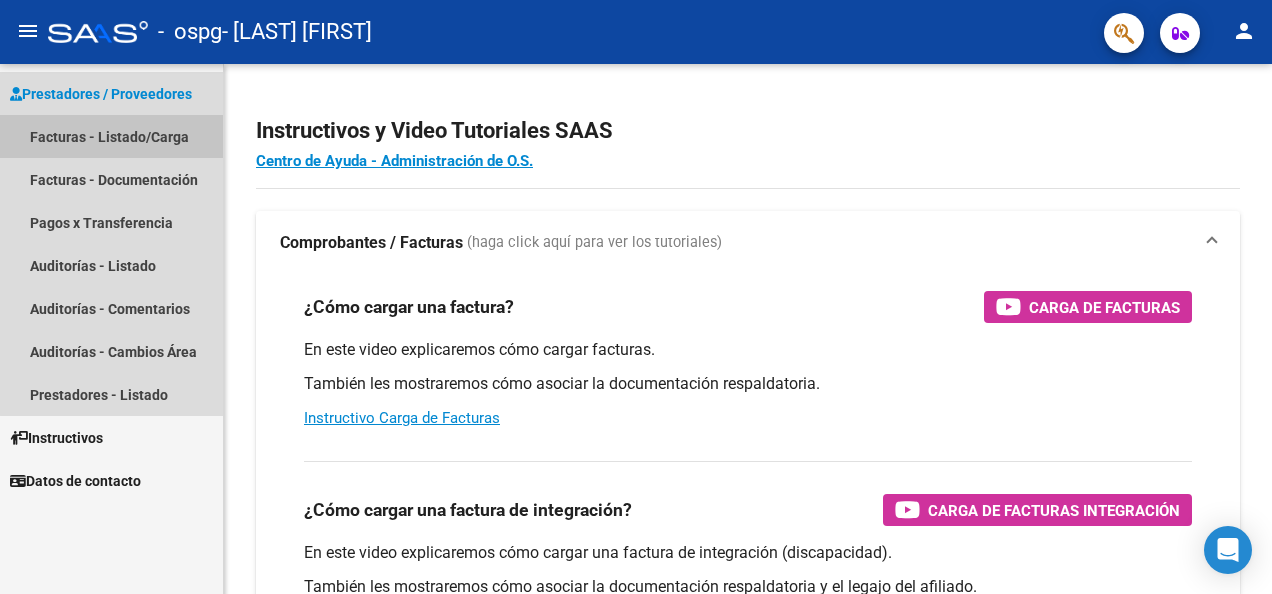click on "Facturas - Listado/Carga" at bounding box center [111, 136] 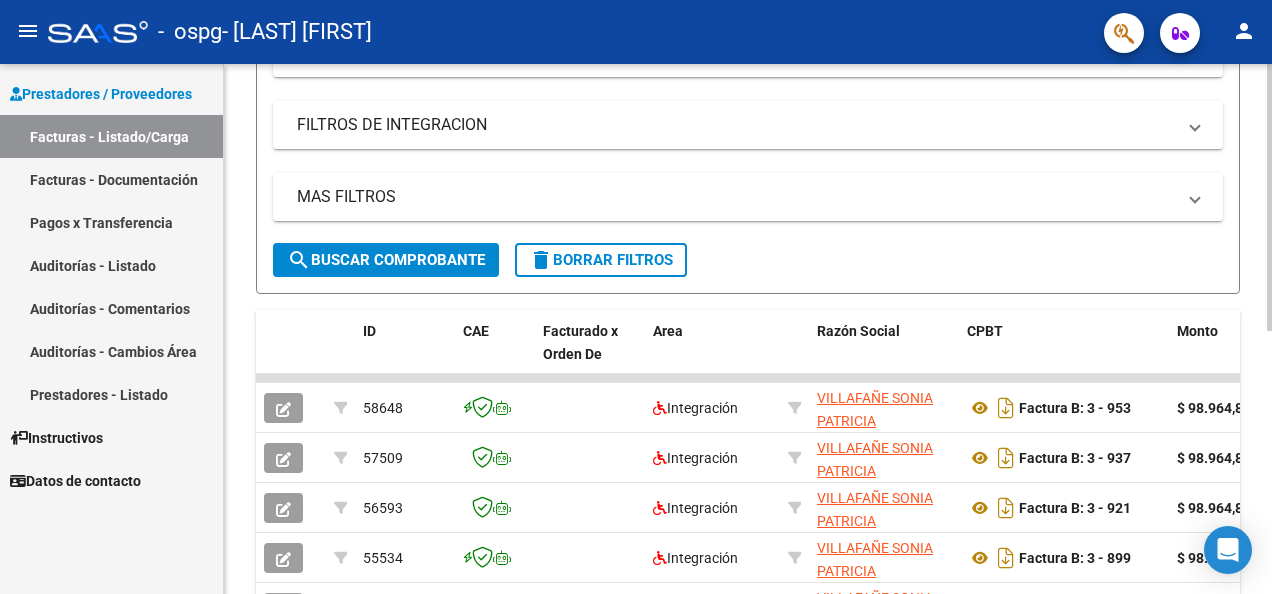 scroll, scrollTop: 524, scrollLeft: 0, axis: vertical 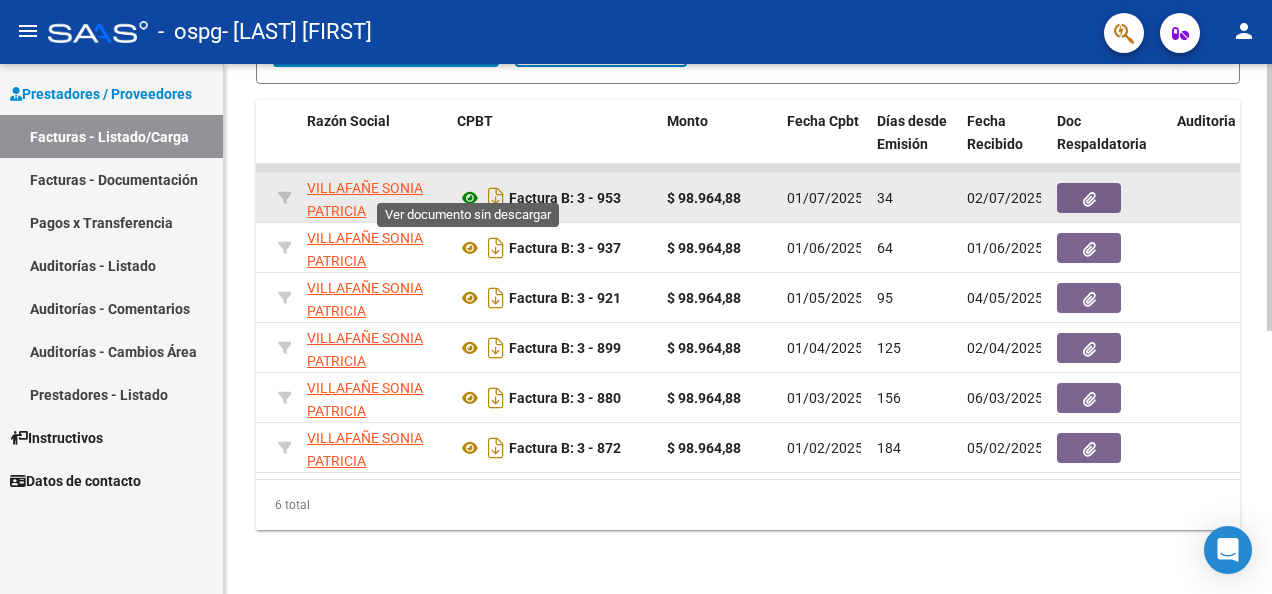 click 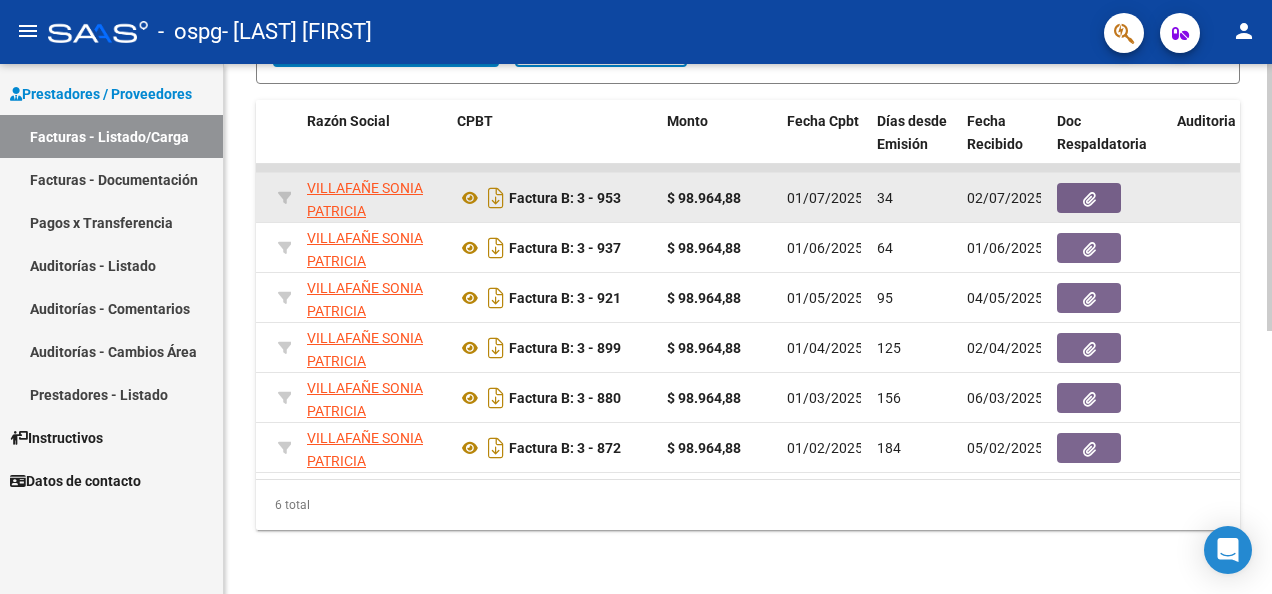 click 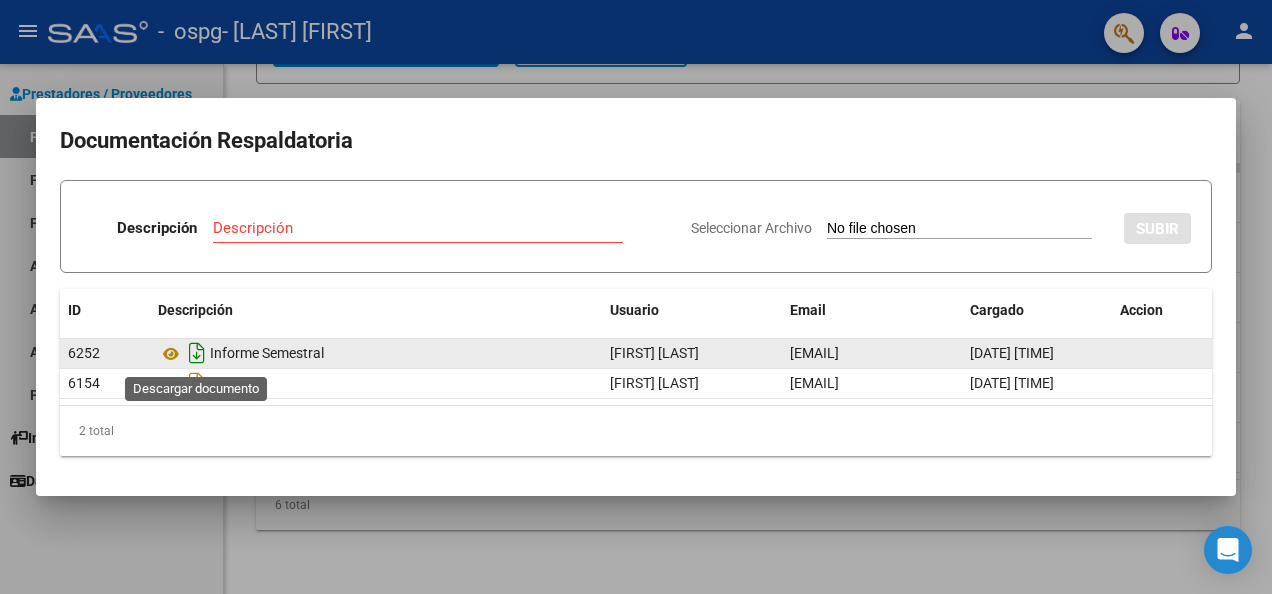 click 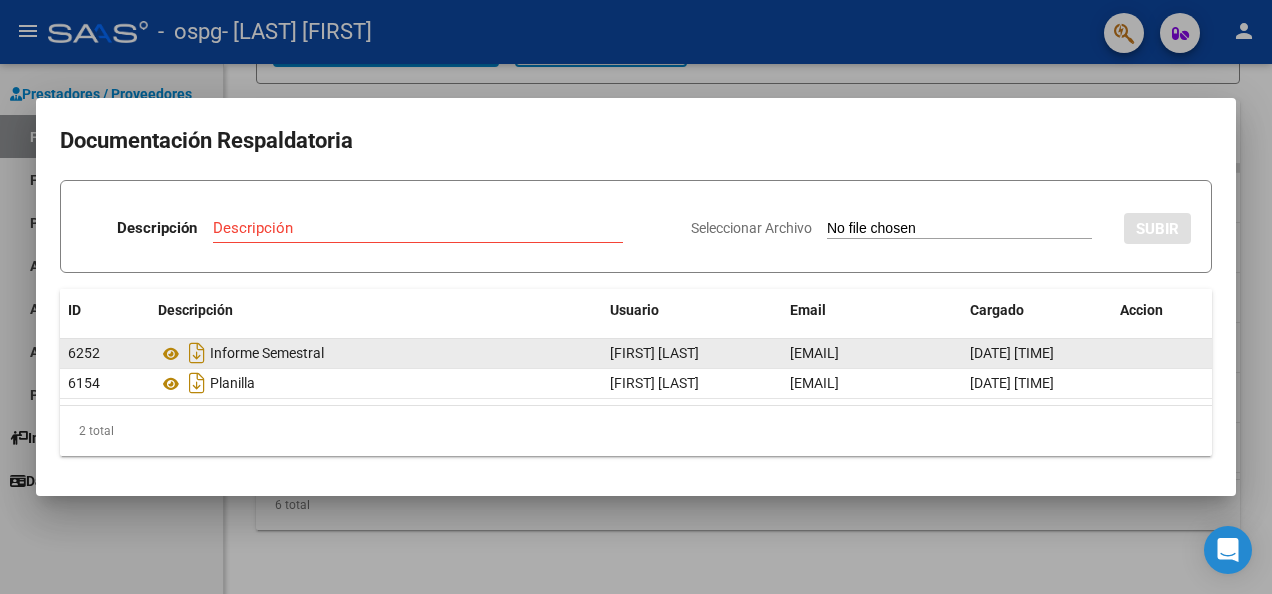 click at bounding box center (636, 297) 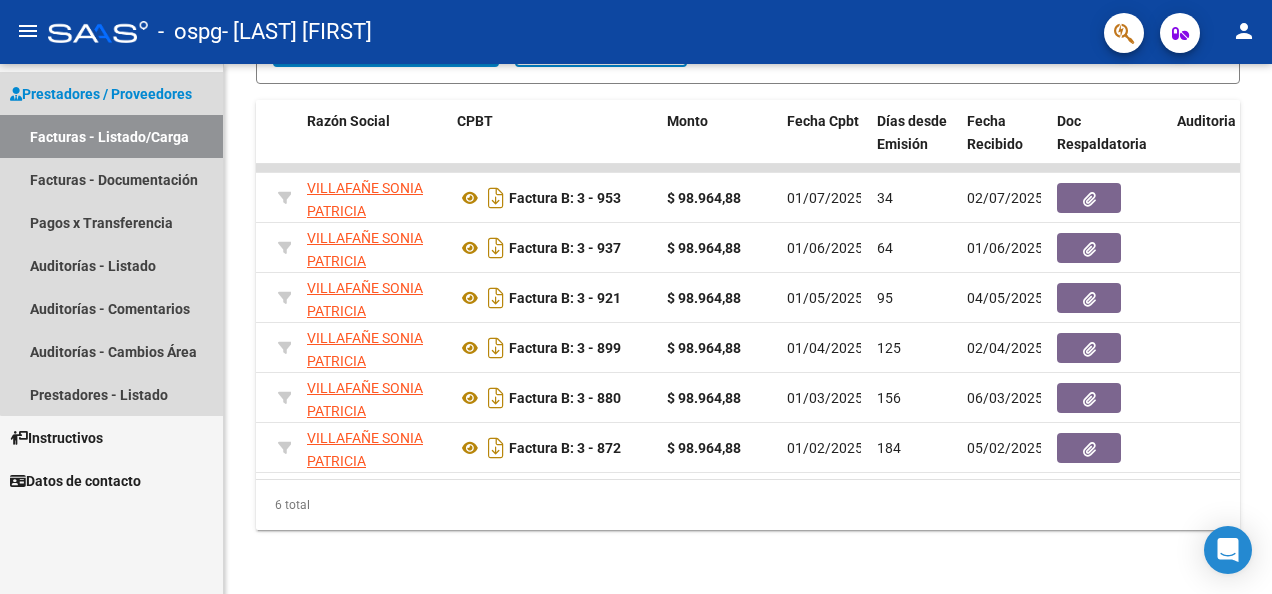 click on "Facturas - Listado/Carga" at bounding box center [111, 136] 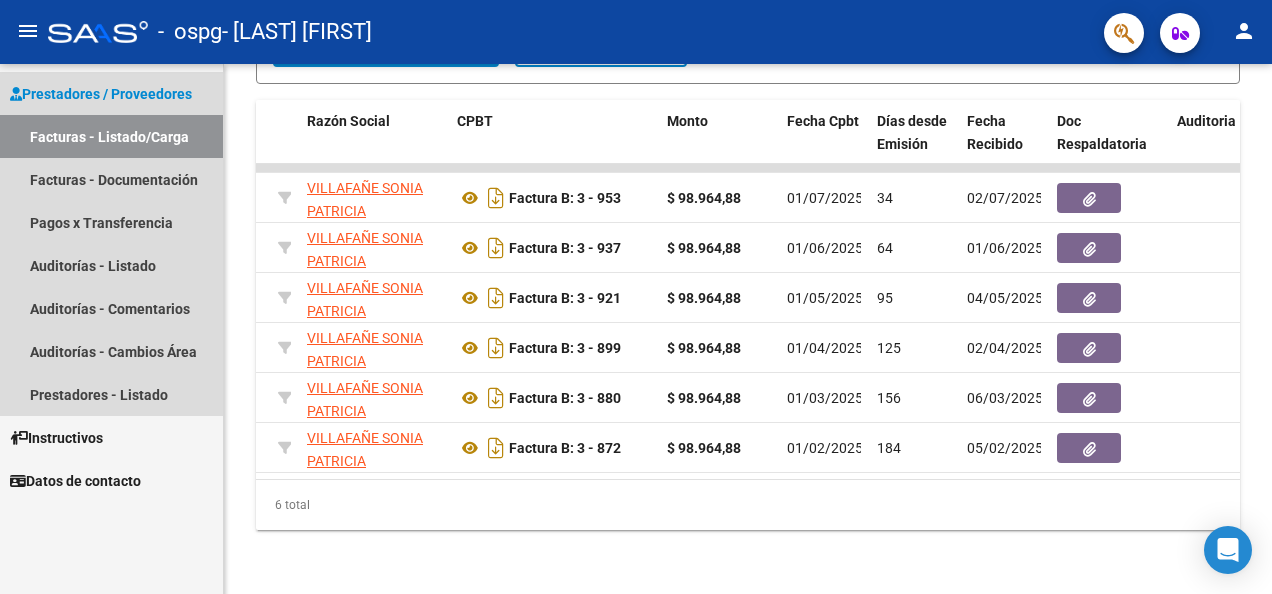 click on "Facturas - Listado/Carga" at bounding box center (111, 136) 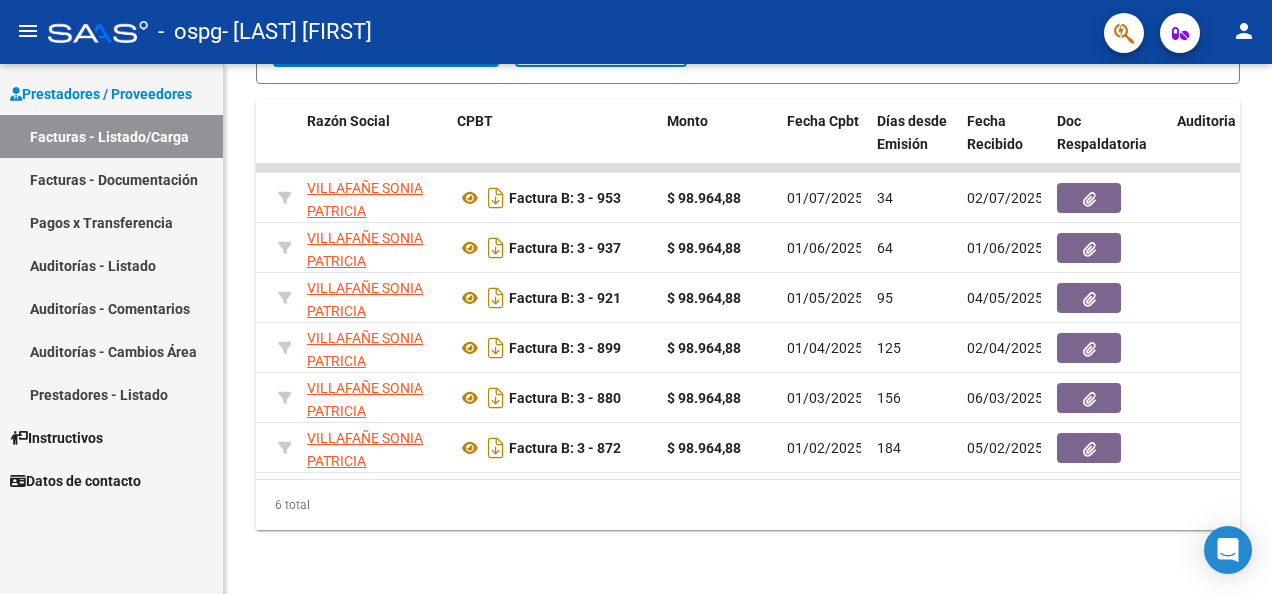click on "Facturas - Listado/Carga" at bounding box center (111, 136) 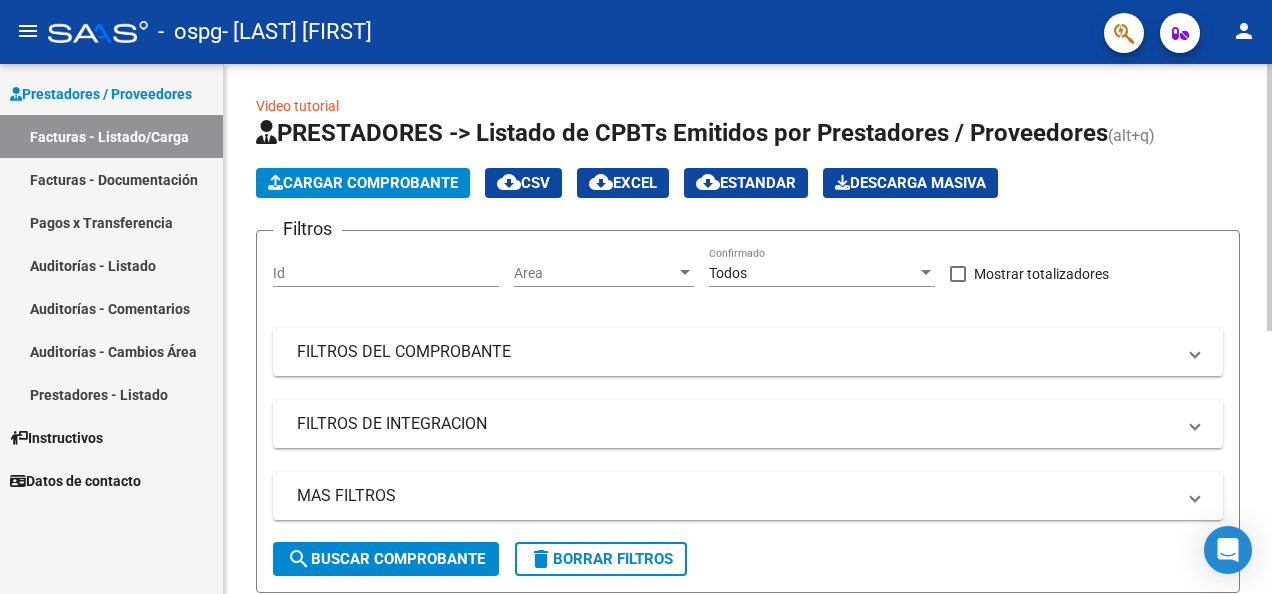 scroll, scrollTop: 0, scrollLeft: 0, axis: both 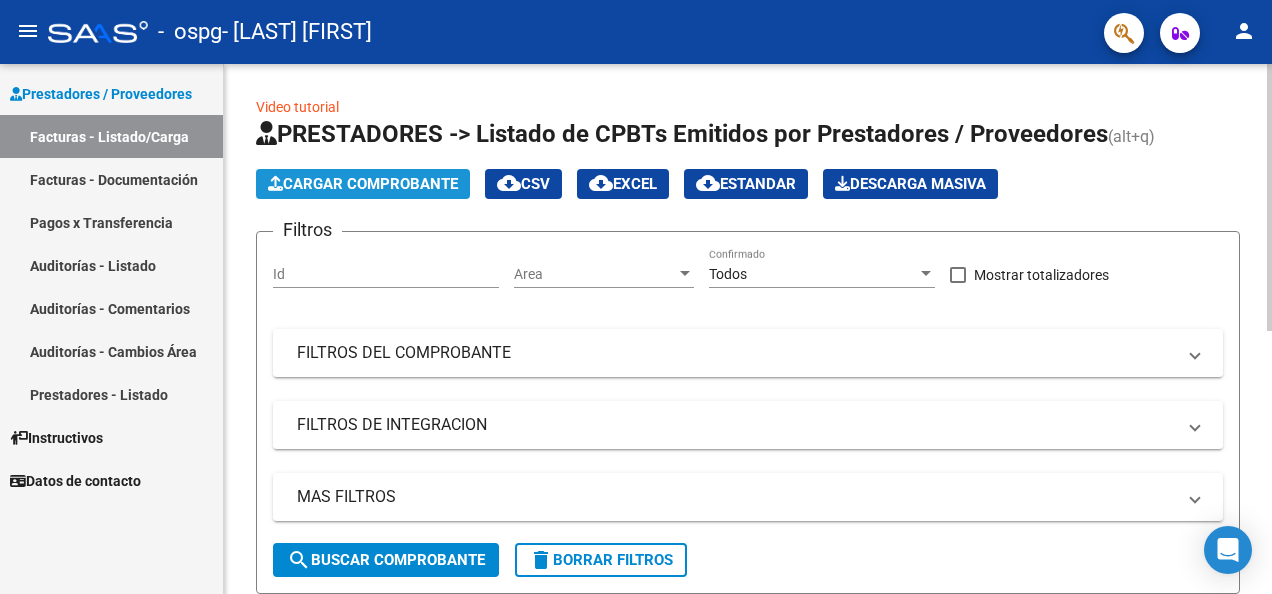 click on "Cargar Comprobante" 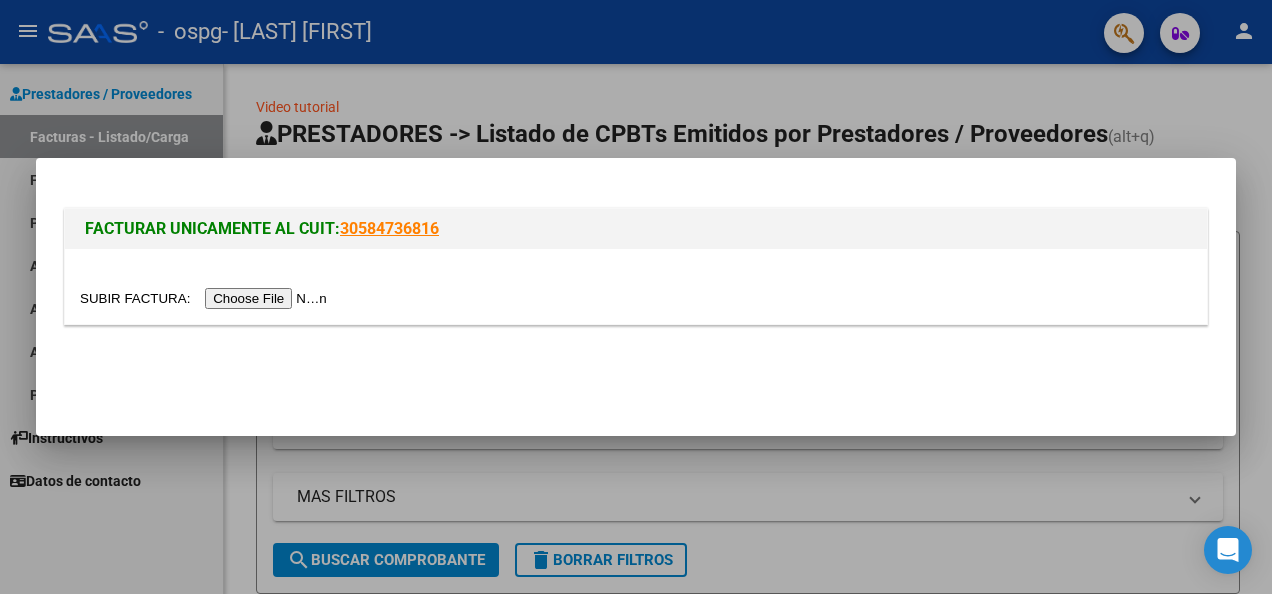 click at bounding box center (206, 298) 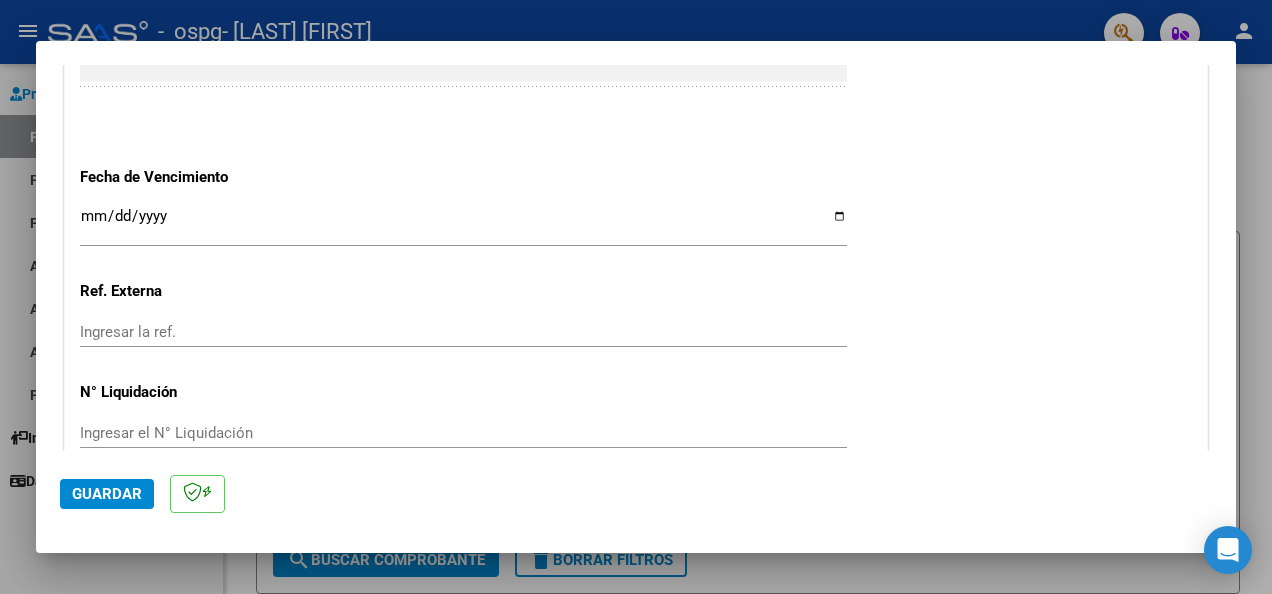 scroll, scrollTop: 1392, scrollLeft: 0, axis: vertical 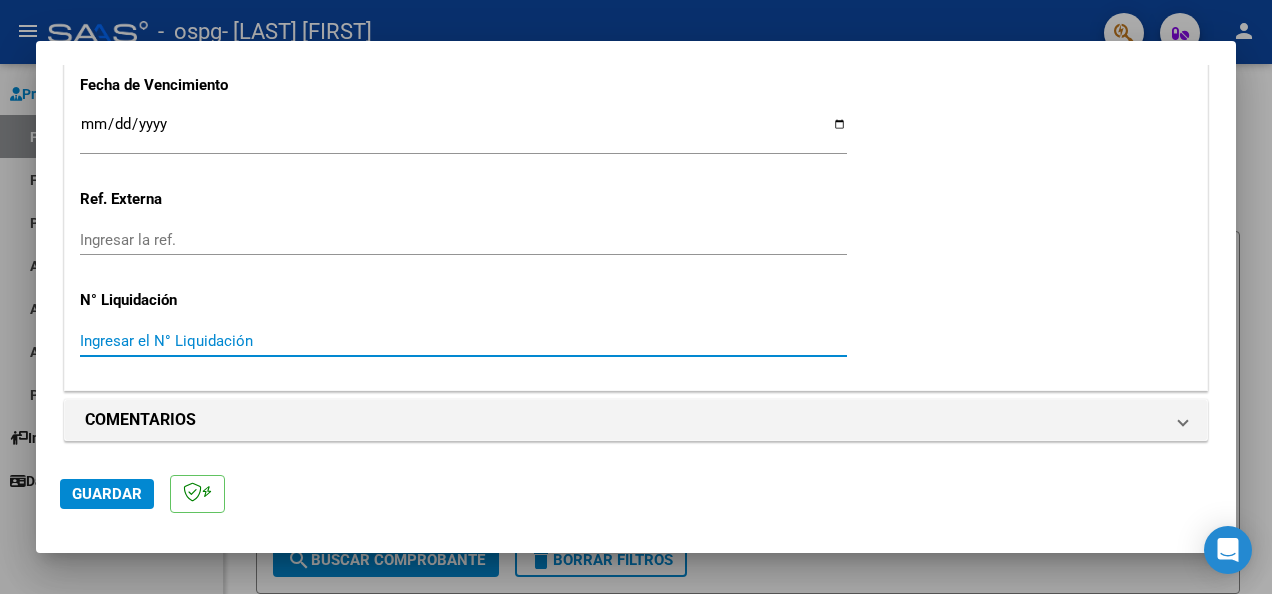 click on "Ingresar el N° Liquidación" at bounding box center (463, 341) 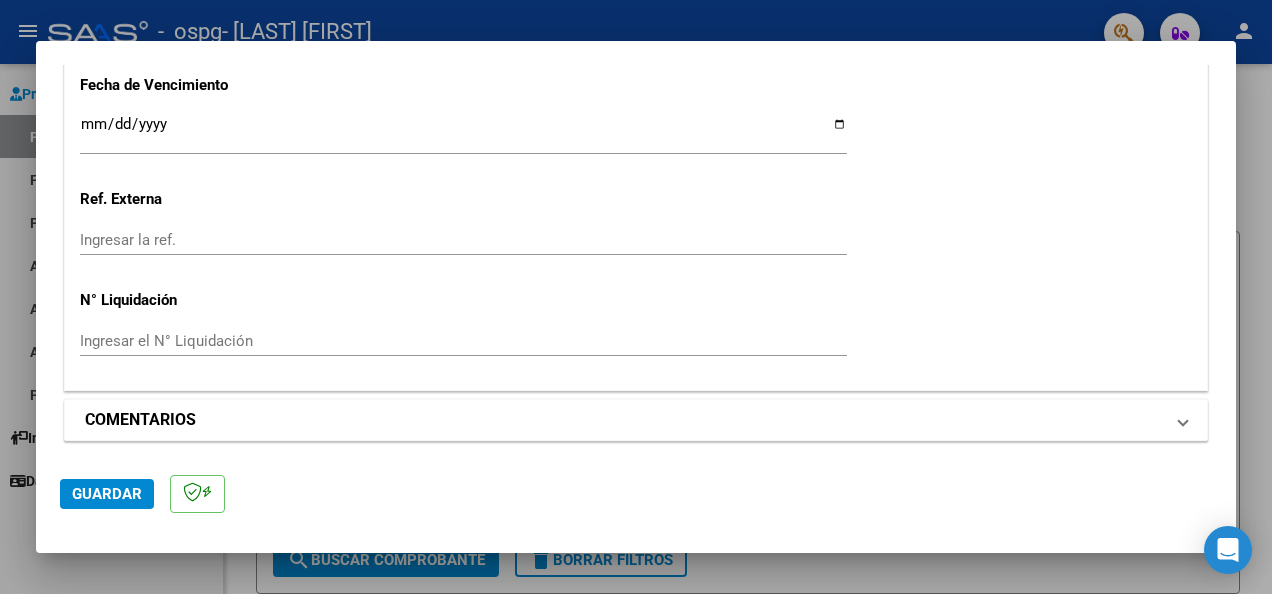 click on "COMENTARIOS" at bounding box center (632, 420) 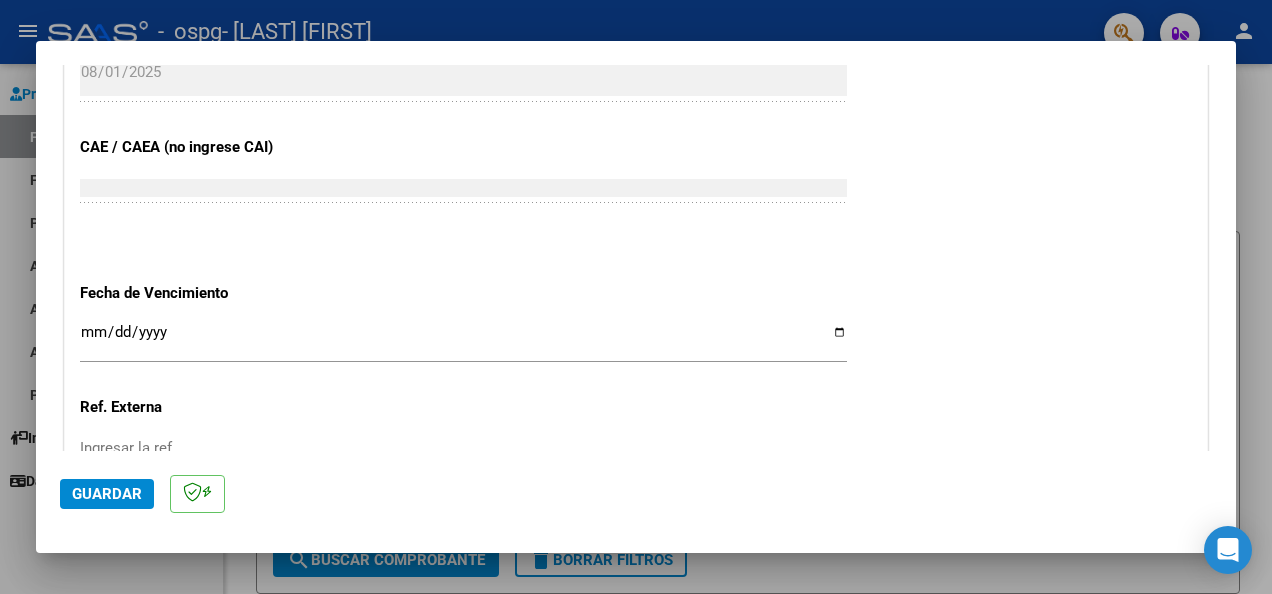 scroll, scrollTop: 1084, scrollLeft: 0, axis: vertical 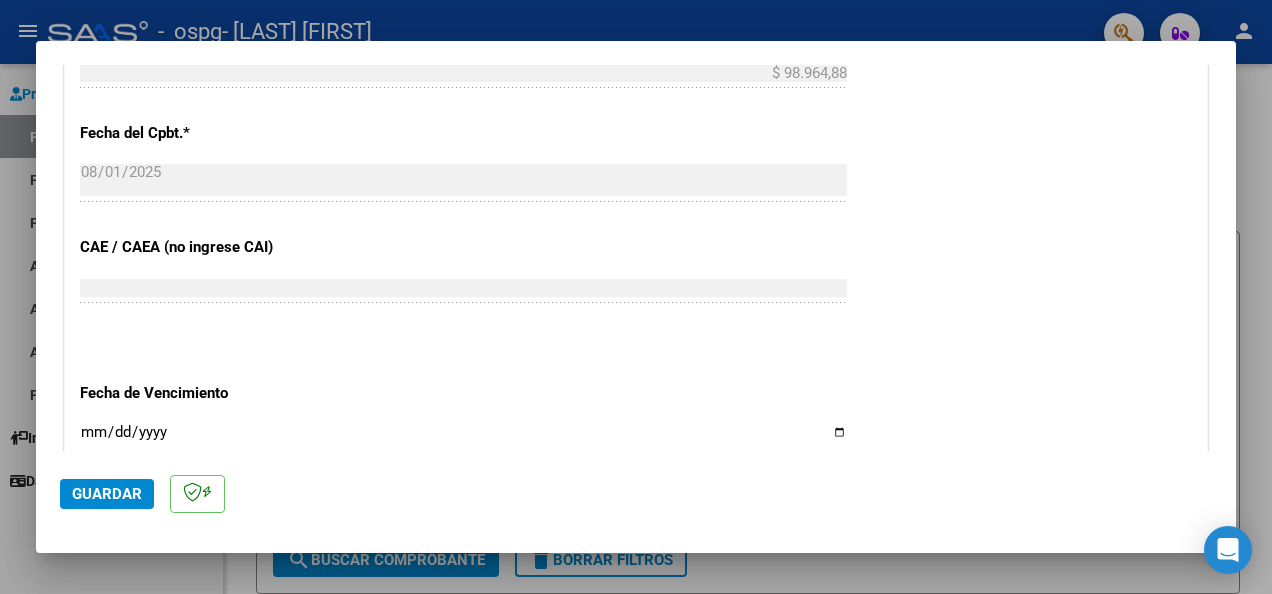 click on "Ingresar la fecha" at bounding box center [463, 440] 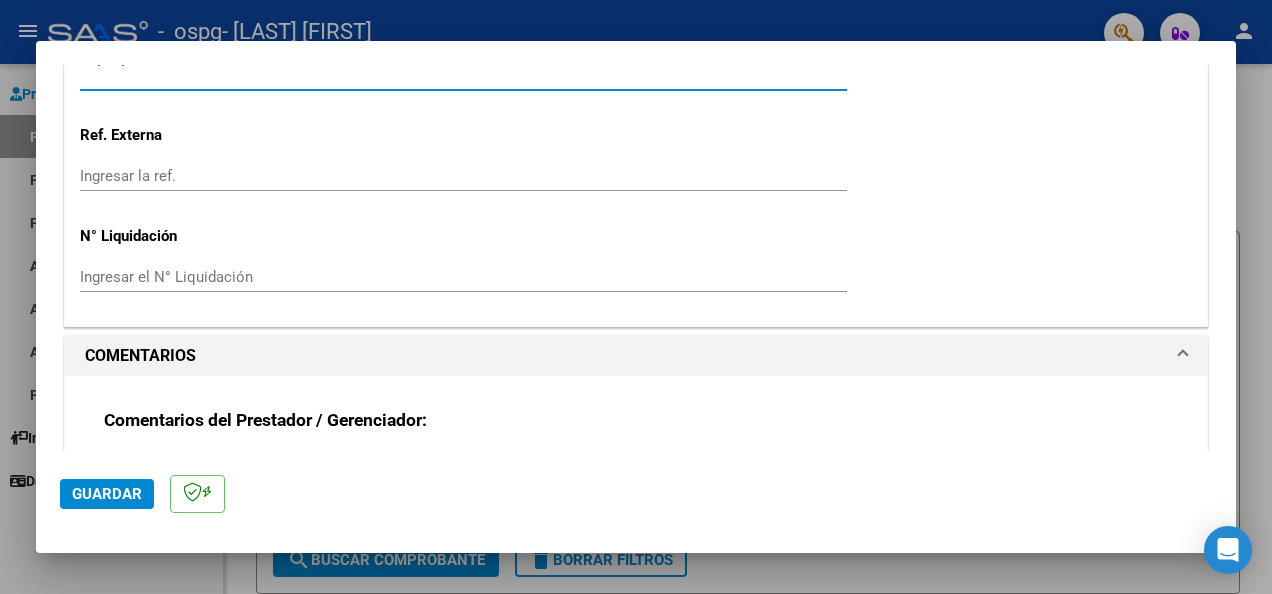 scroll, scrollTop: 1484, scrollLeft: 0, axis: vertical 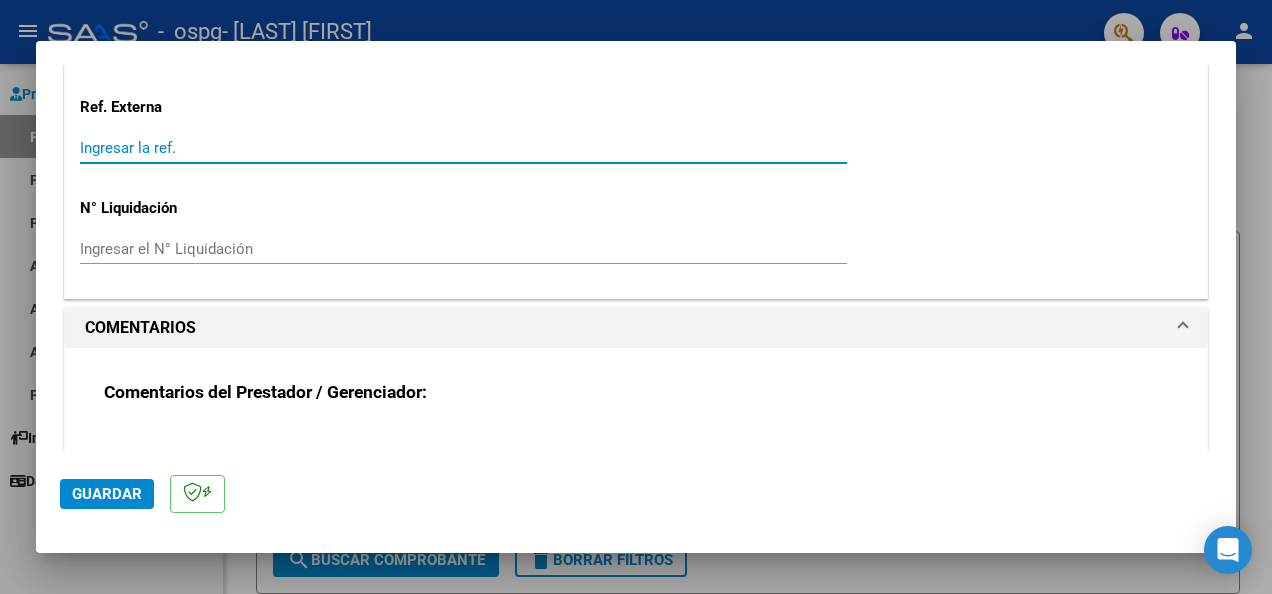 click on "Ingresar la ref." at bounding box center [463, 148] 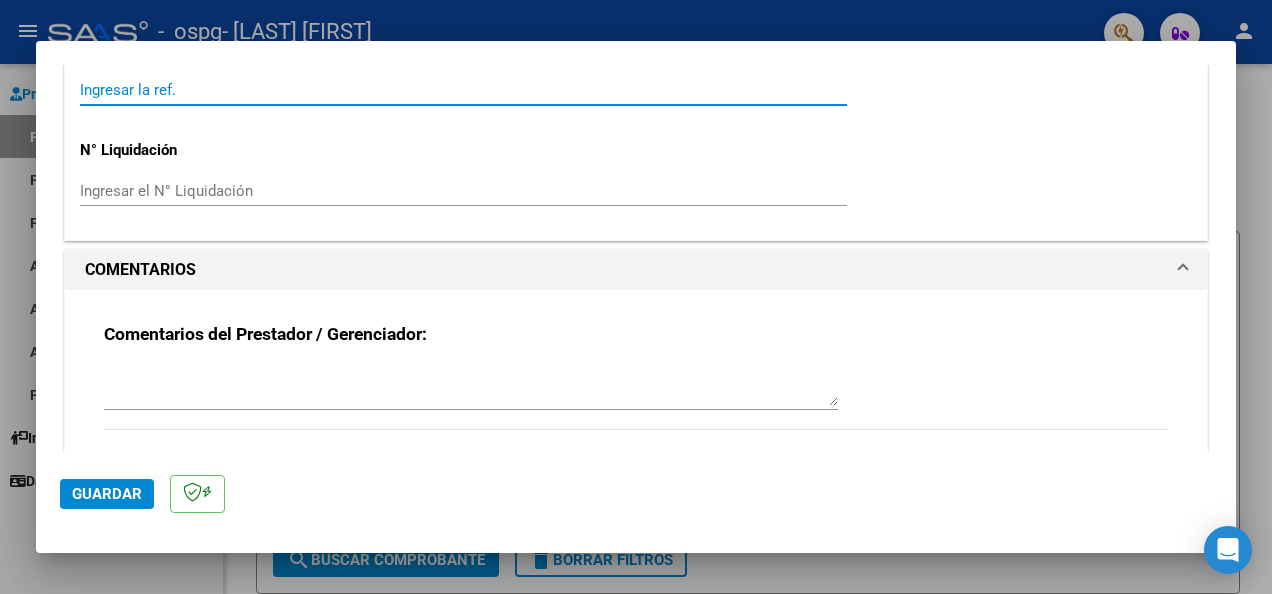 scroll, scrollTop: 1584, scrollLeft: 0, axis: vertical 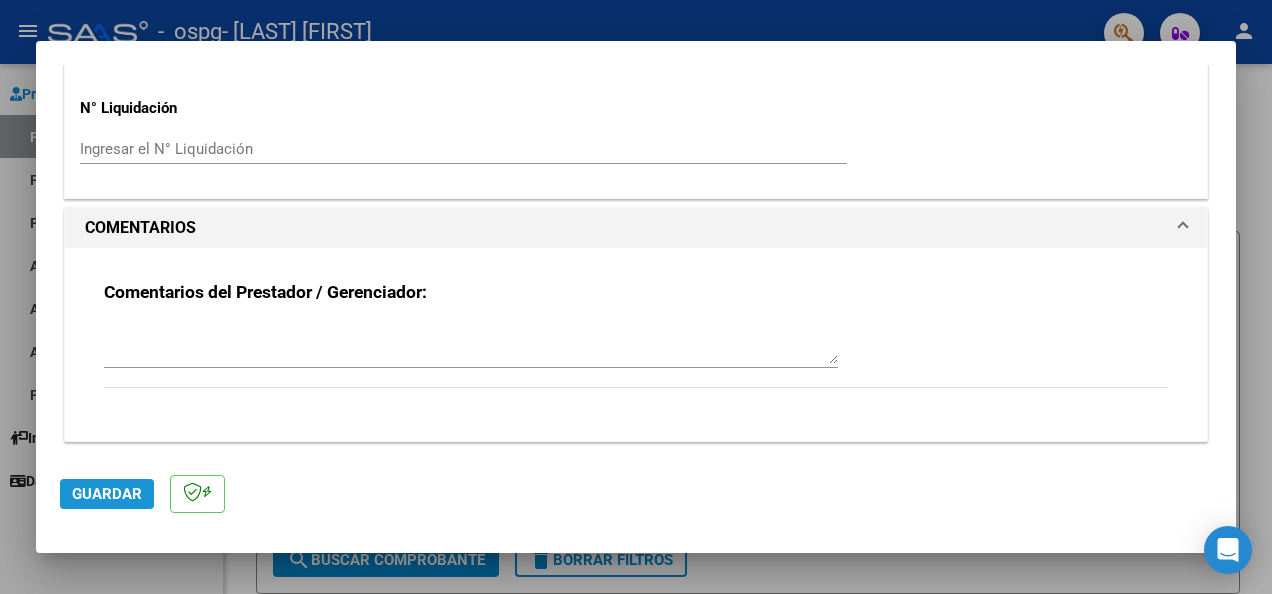 click on "Guardar" 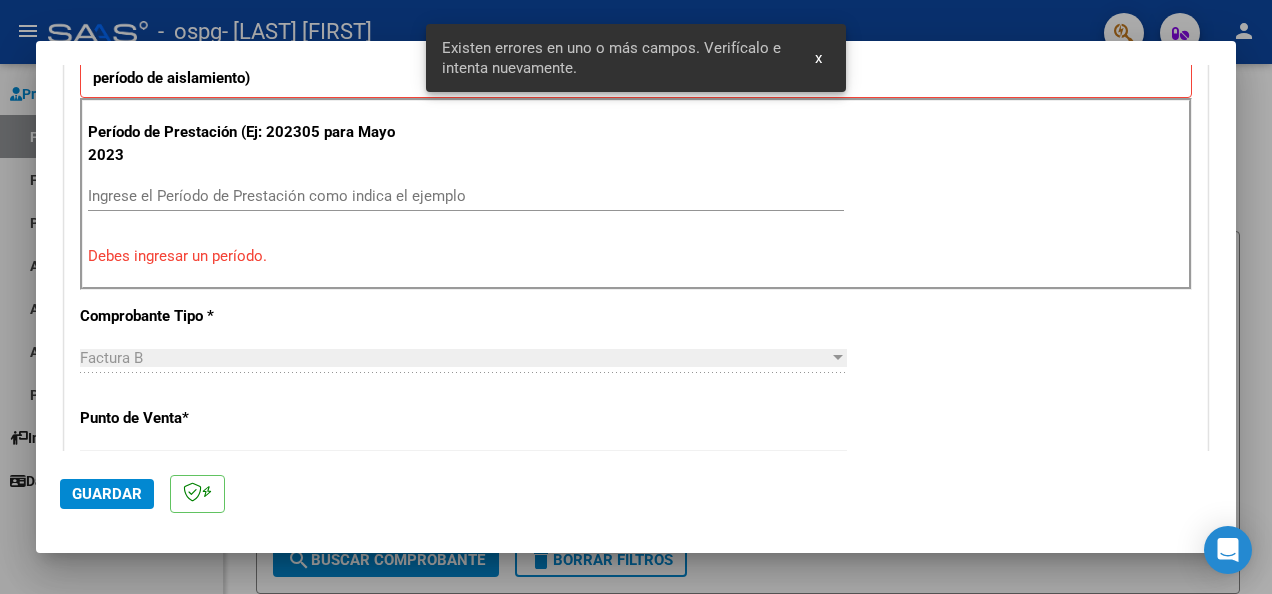 scroll, scrollTop: 462, scrollLeft: 0, axis: vertical 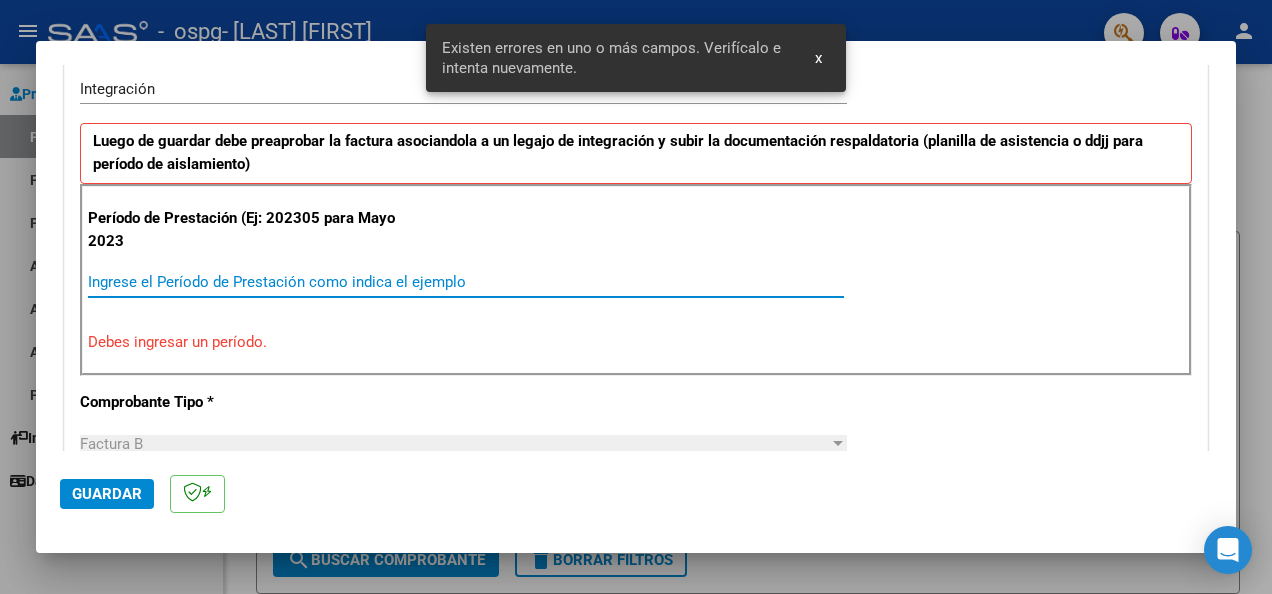 click on "Ingrese el Período de Prestación como indica el ejemplo" at bounding box center (466, 282) 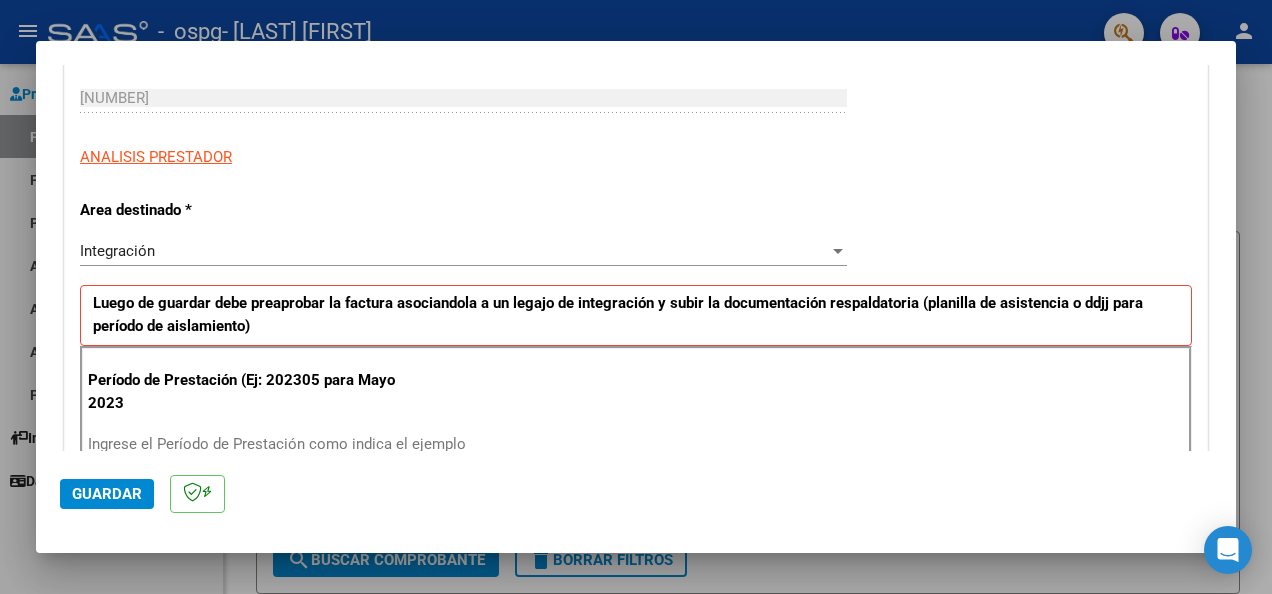 scroll, scrollTop: 400, scrollLeft: 0, axis: vertical 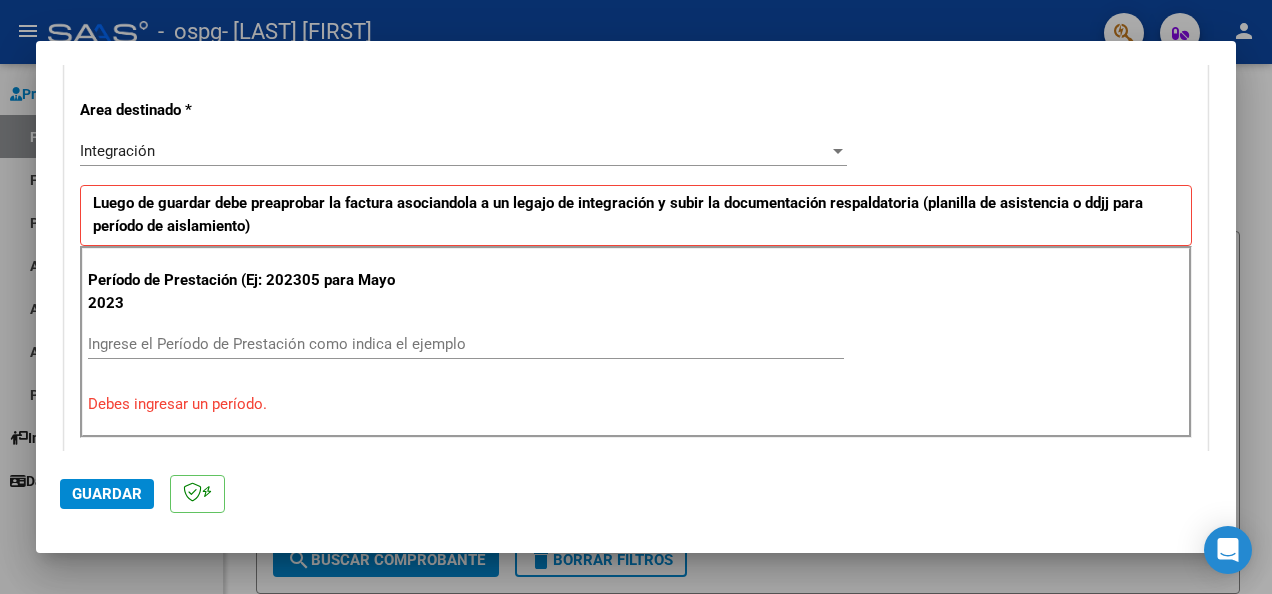click on "Debes ingresar un período." at bounding box center (636, 404) 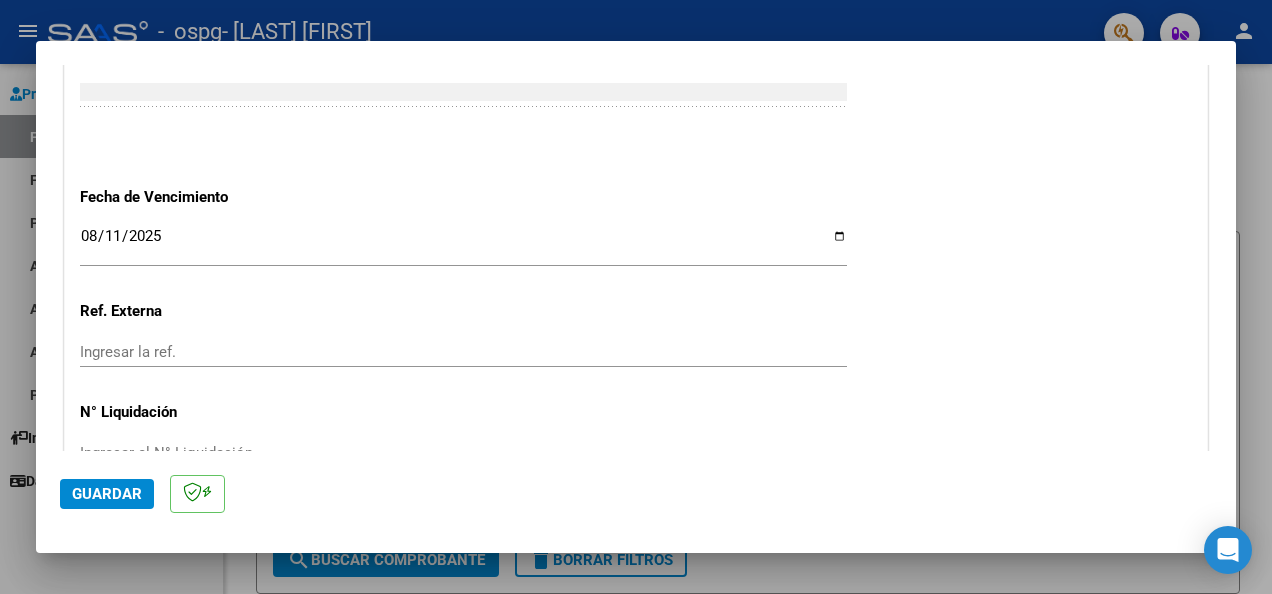 scroll, scrollTop: 1300, scrollLeft: 0, axis: vertical 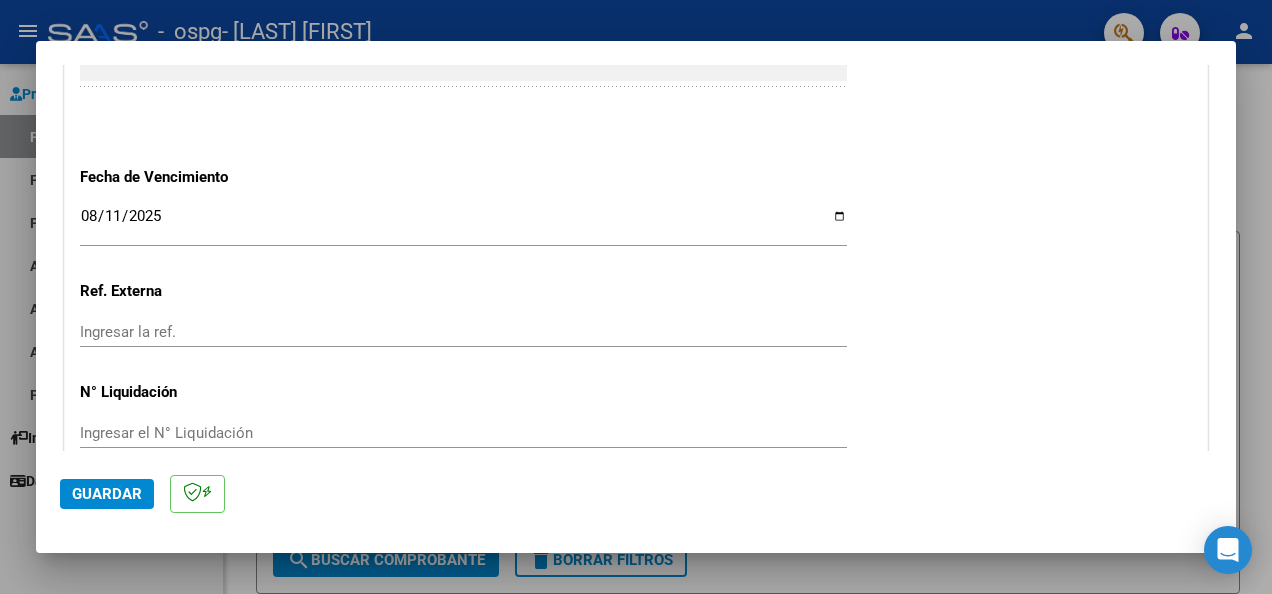 type on "202507" 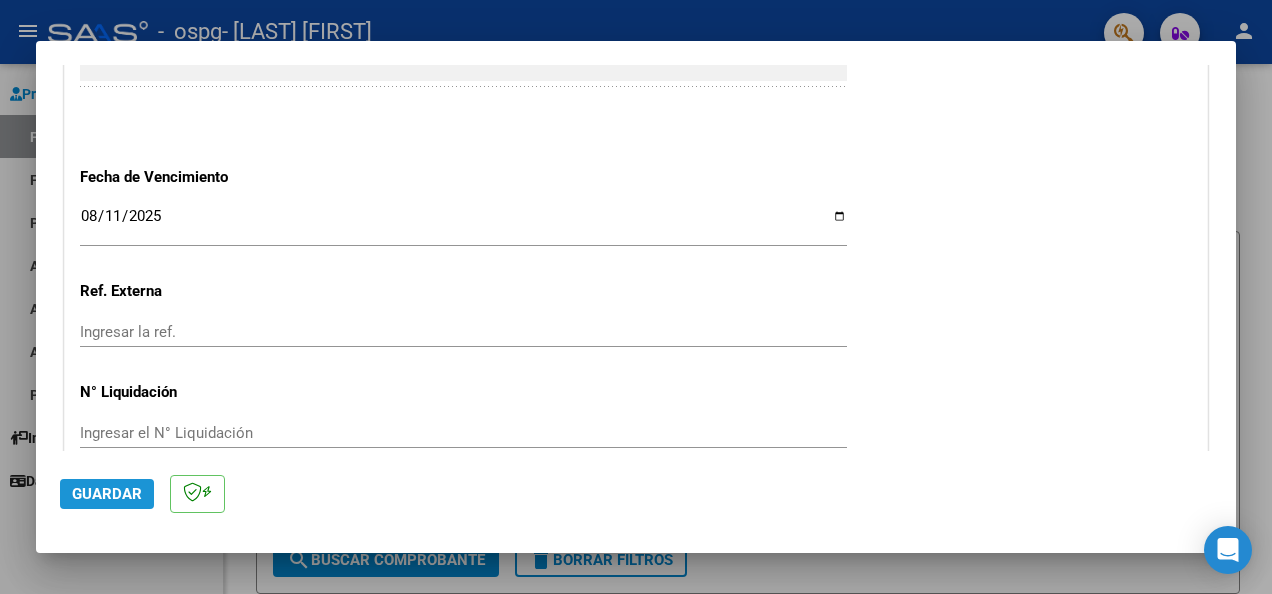 click on "Guardar" 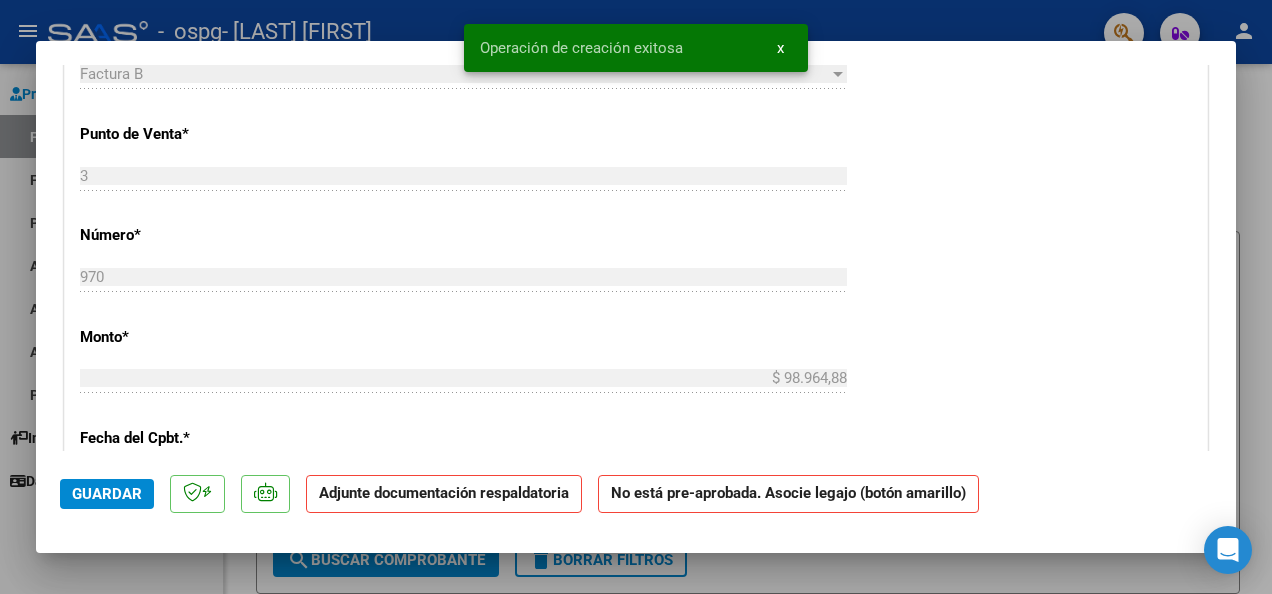 scroll, scrollTop: 800, scrollLeft: 0, axis: vertical 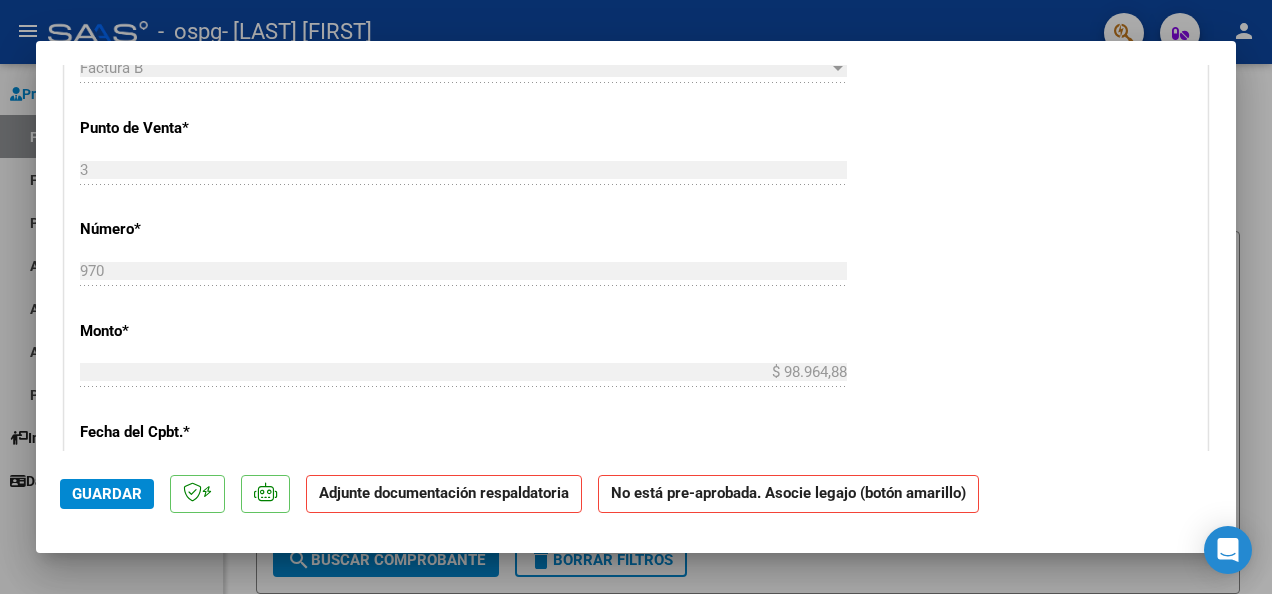 click on "No está pre-aprobada. Asocie legajo (botón amarillo)" 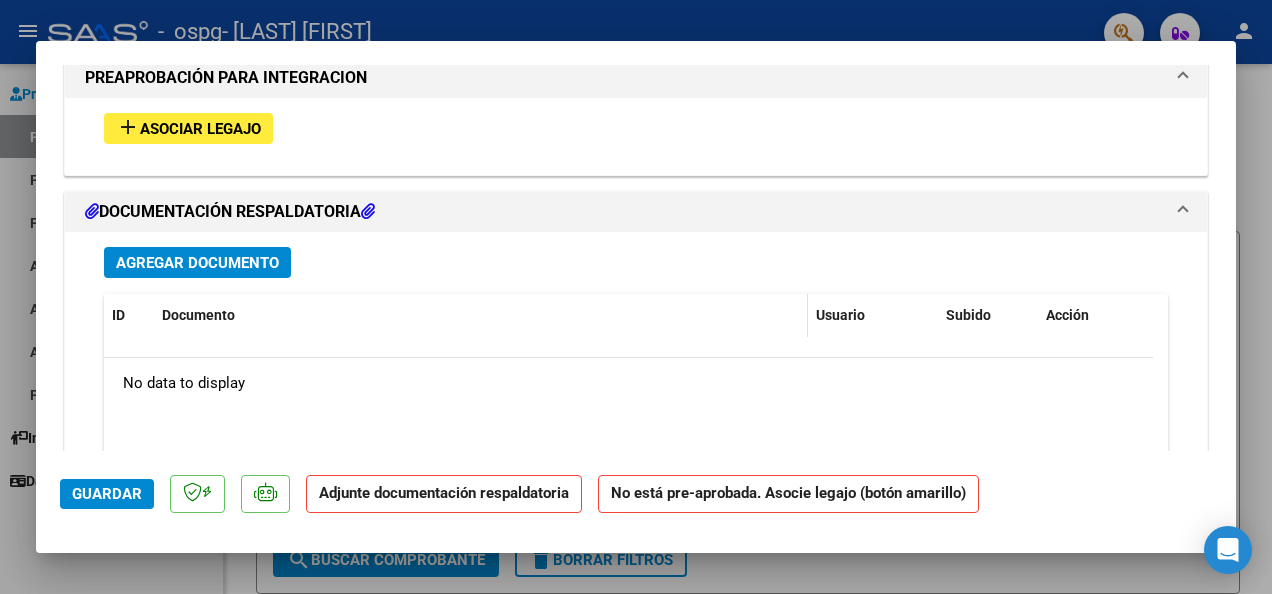 scroll, scrollTop: 1700, scrollLeft: 0, axis: vertical 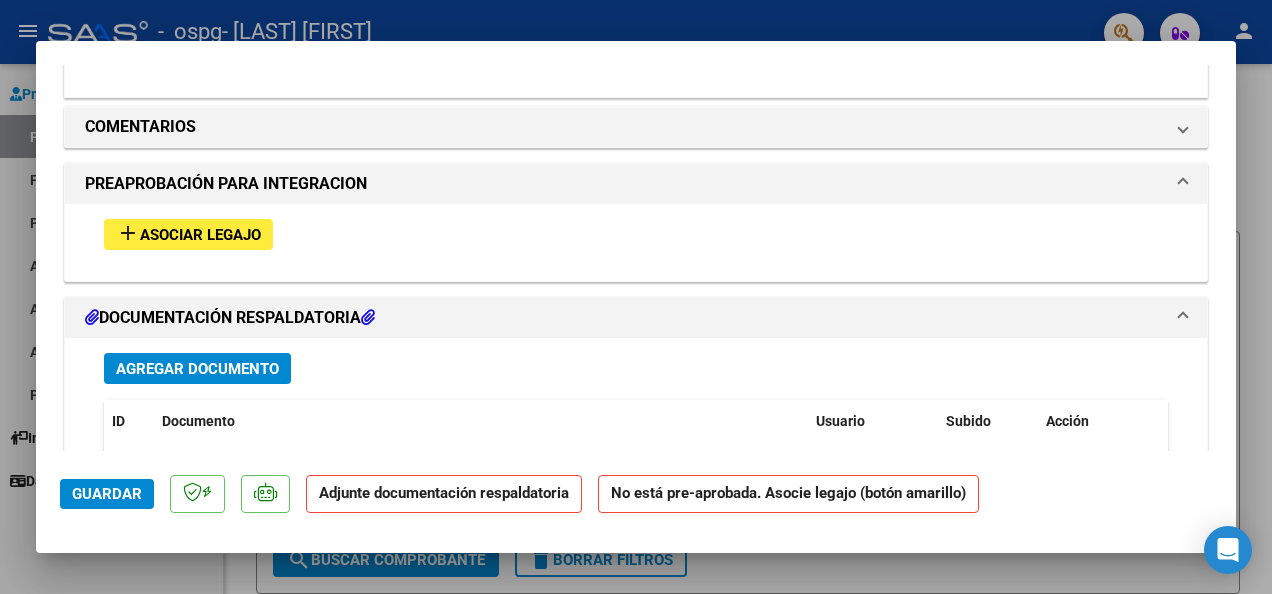click on "Asociar Legajo" at bounding box center [200, 235] 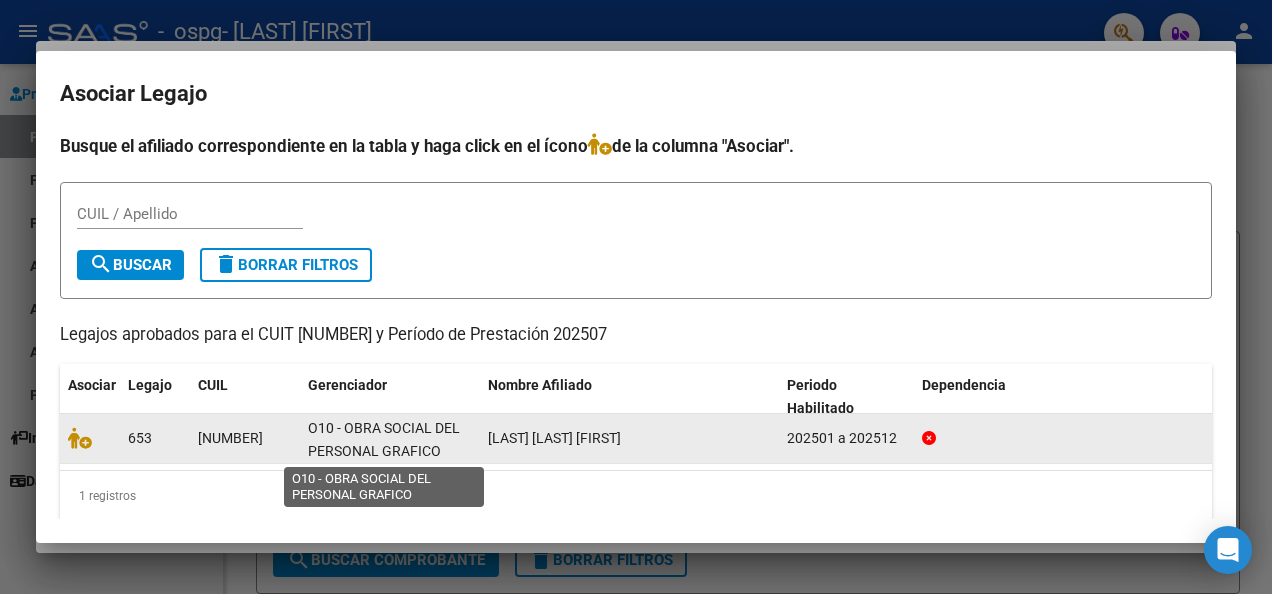 click on "O10 - OBRA SOCIAL DEL PERSONAL GRAFICO" 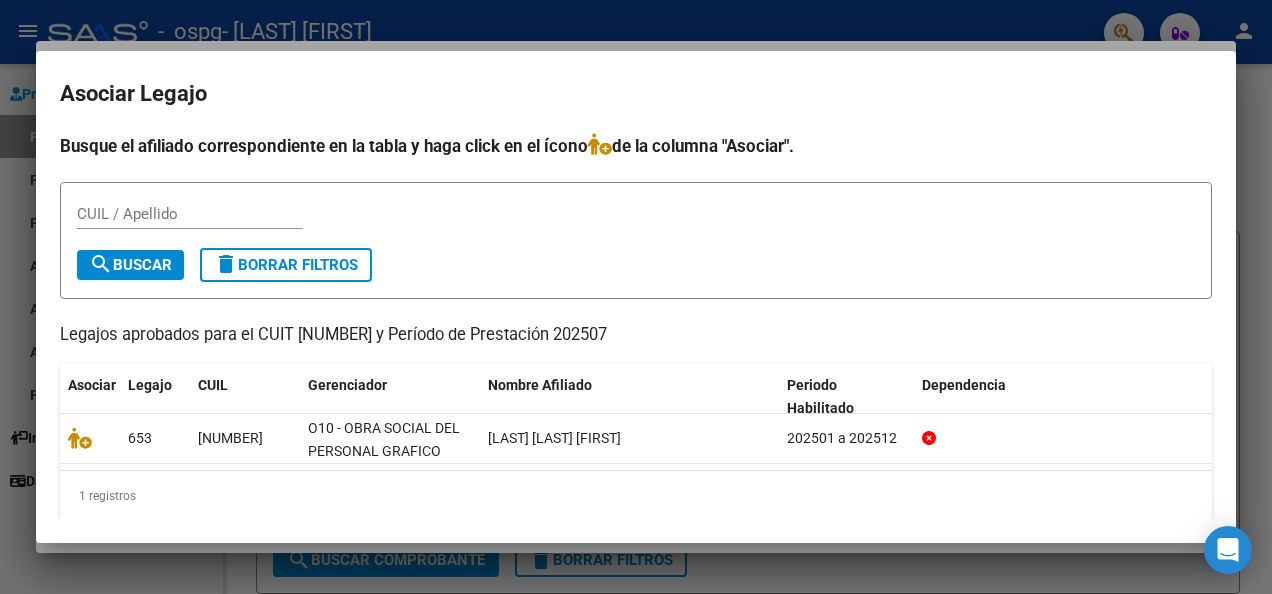 click on "CUIL / Apellido" at bounding box center (190, 214) 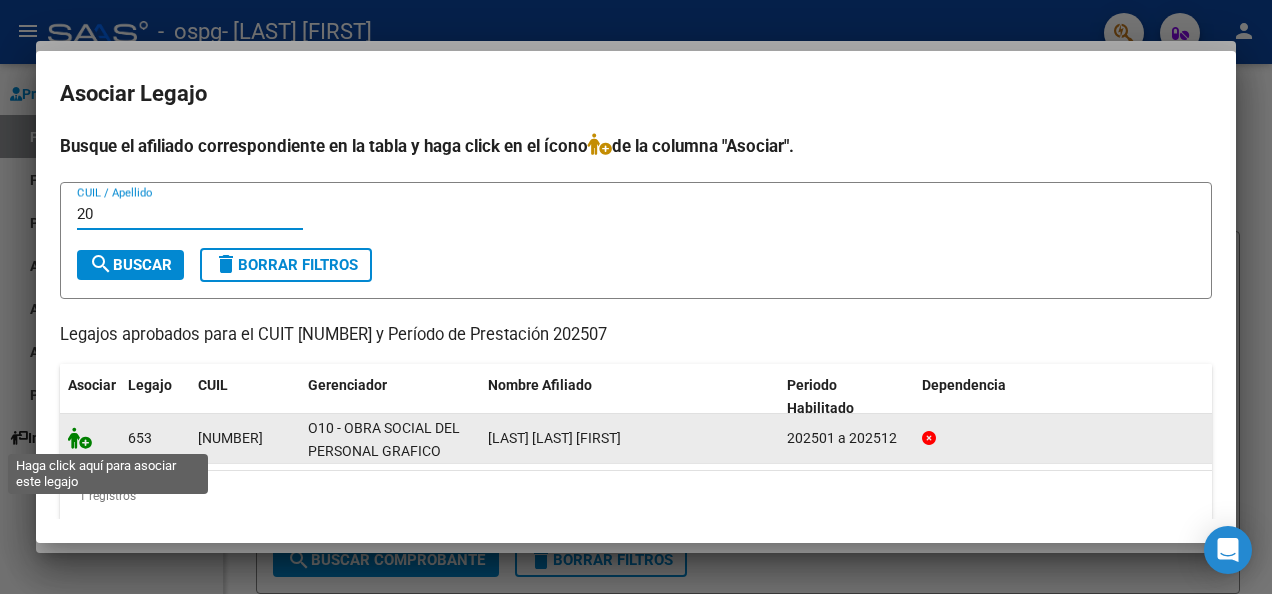 type on "20" 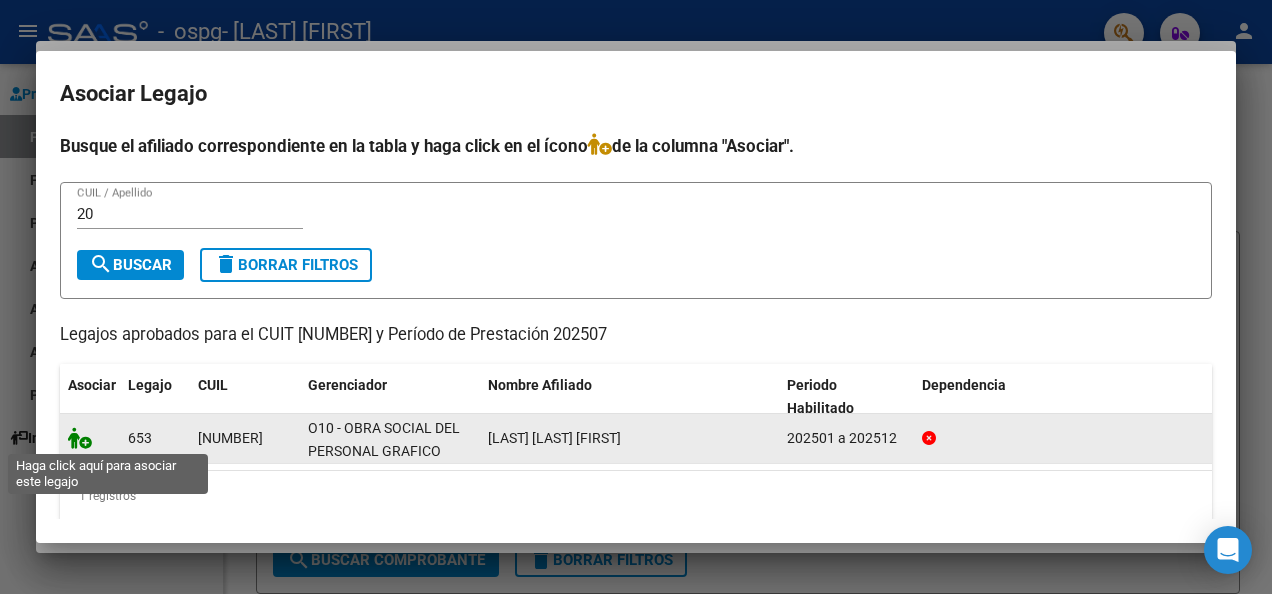 click 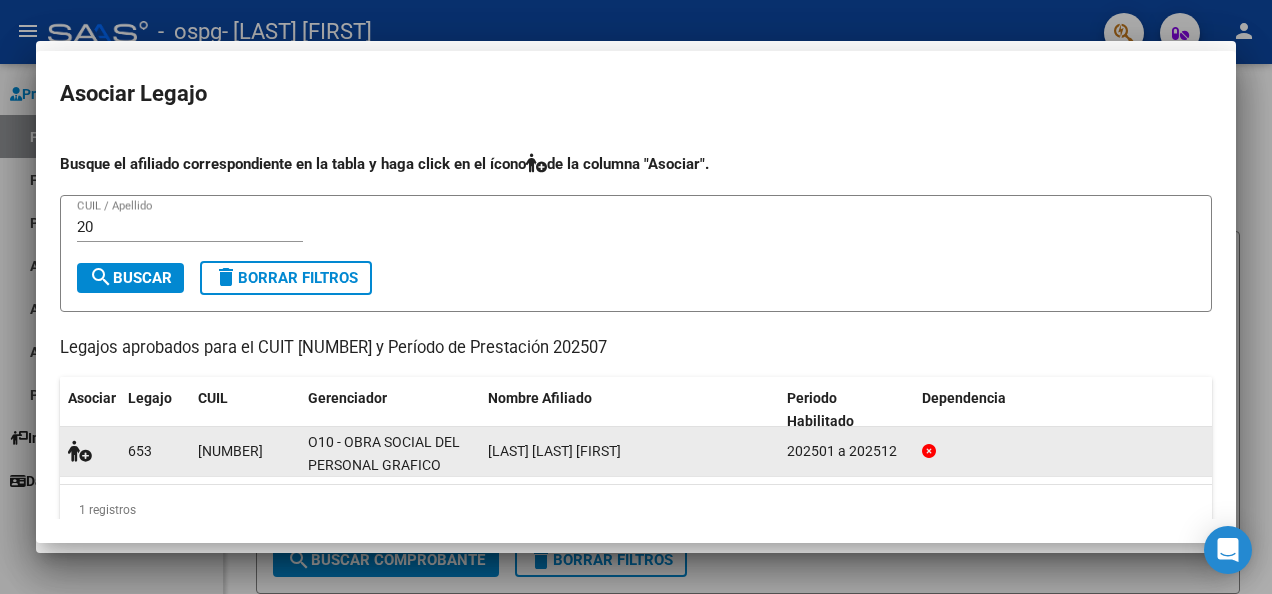 scroll, scrollTop: 1752, scrollLeft: 0, axis: vertical 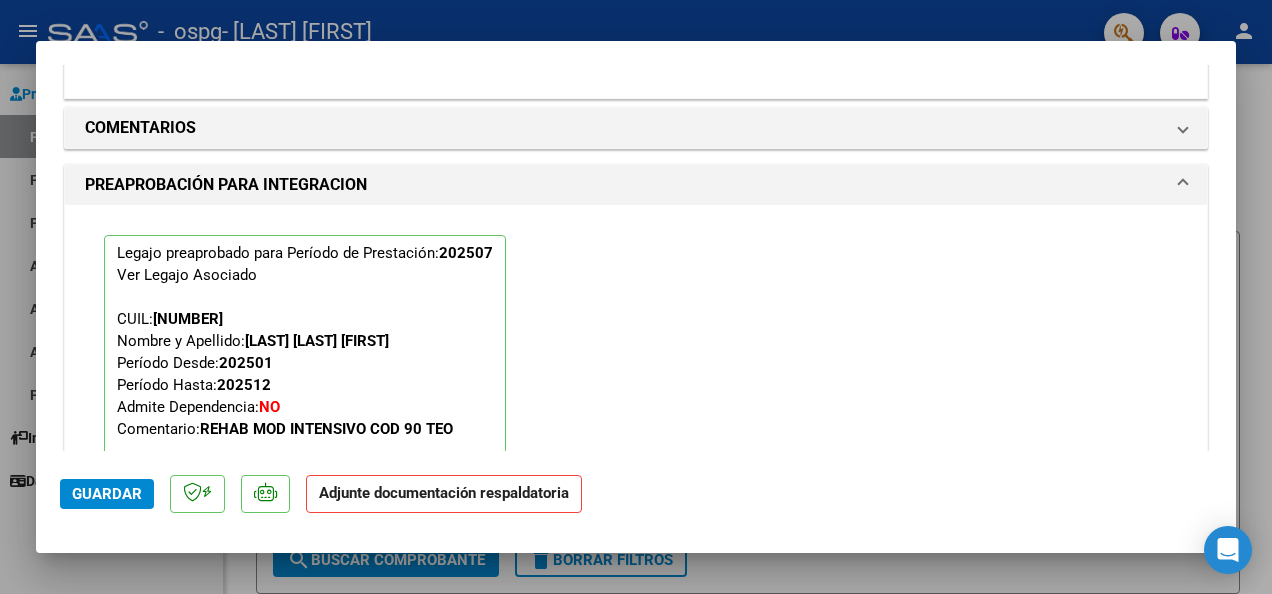 click on "Adjunte documentación respaldatoria" 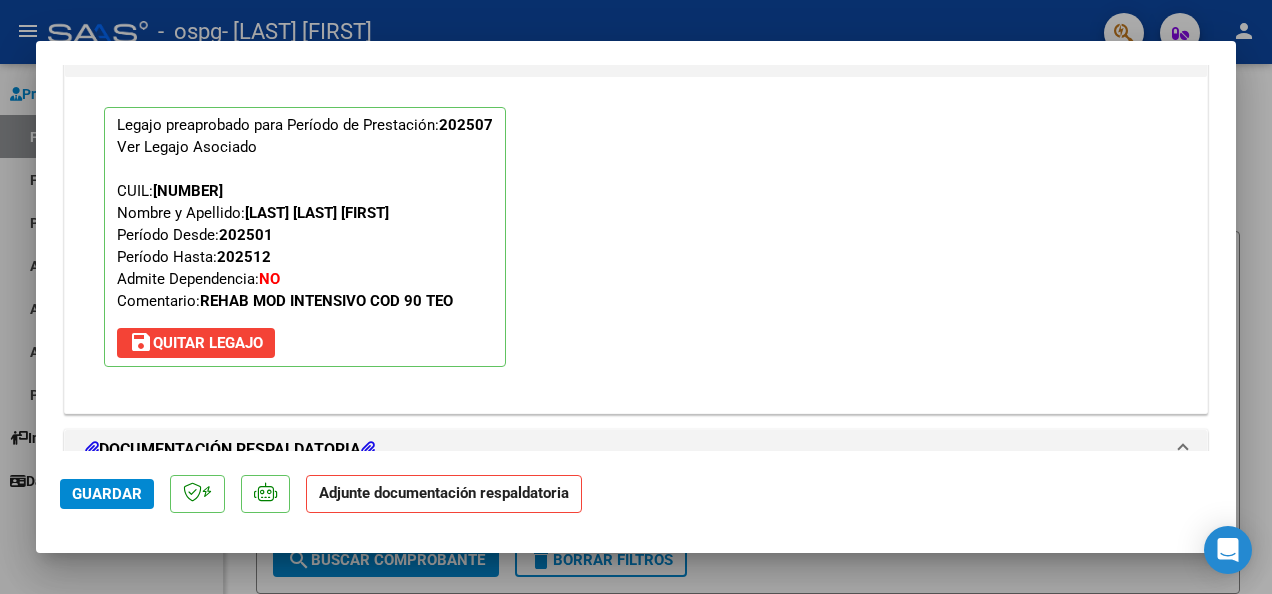scroll, scrollTop: 1952, scrollLeft: 0, axis: vertical 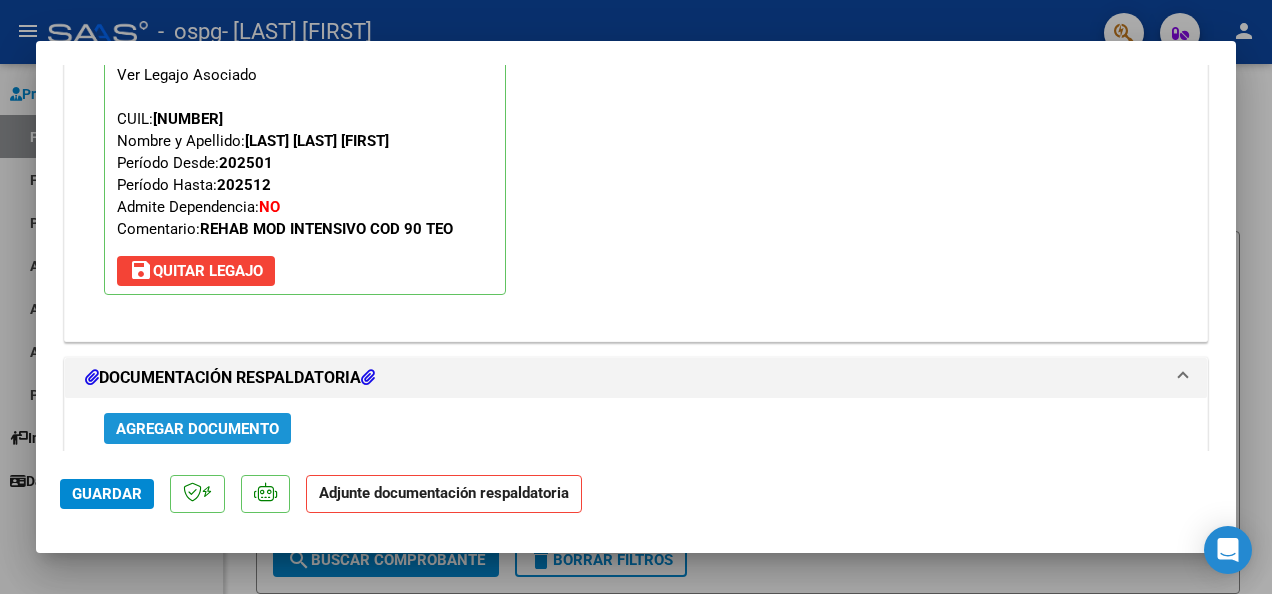 click on "Agregar Documento" at bounding box center [197, 429] 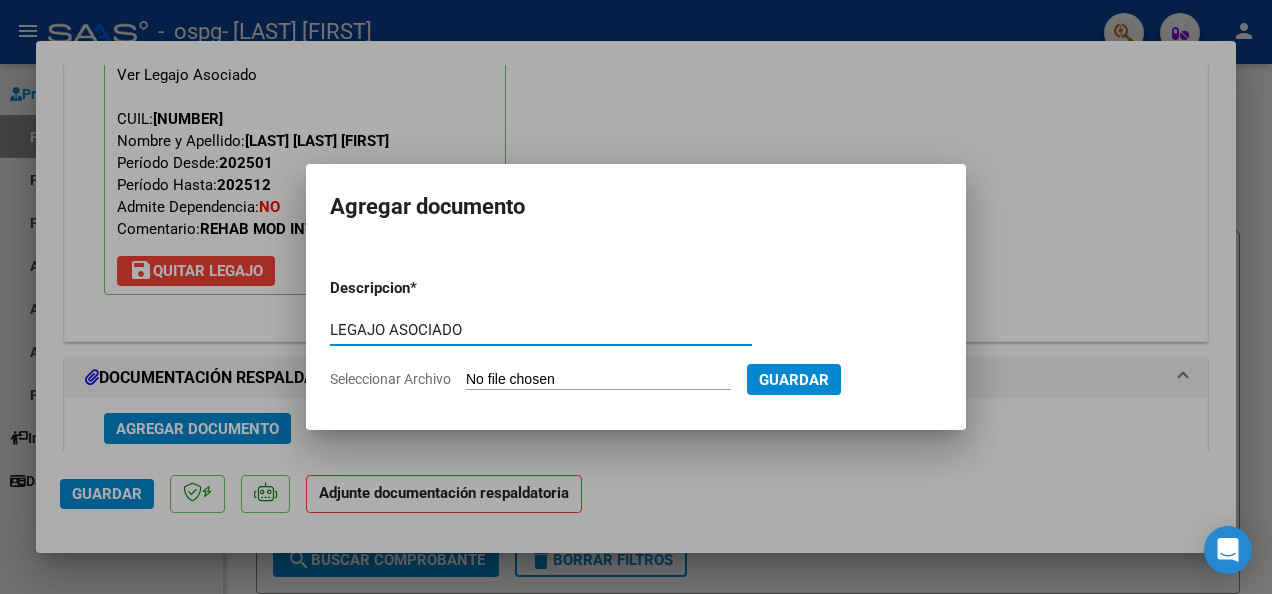 click on "LEGAJO ASOCIADO" at bounding box center [541, 330] 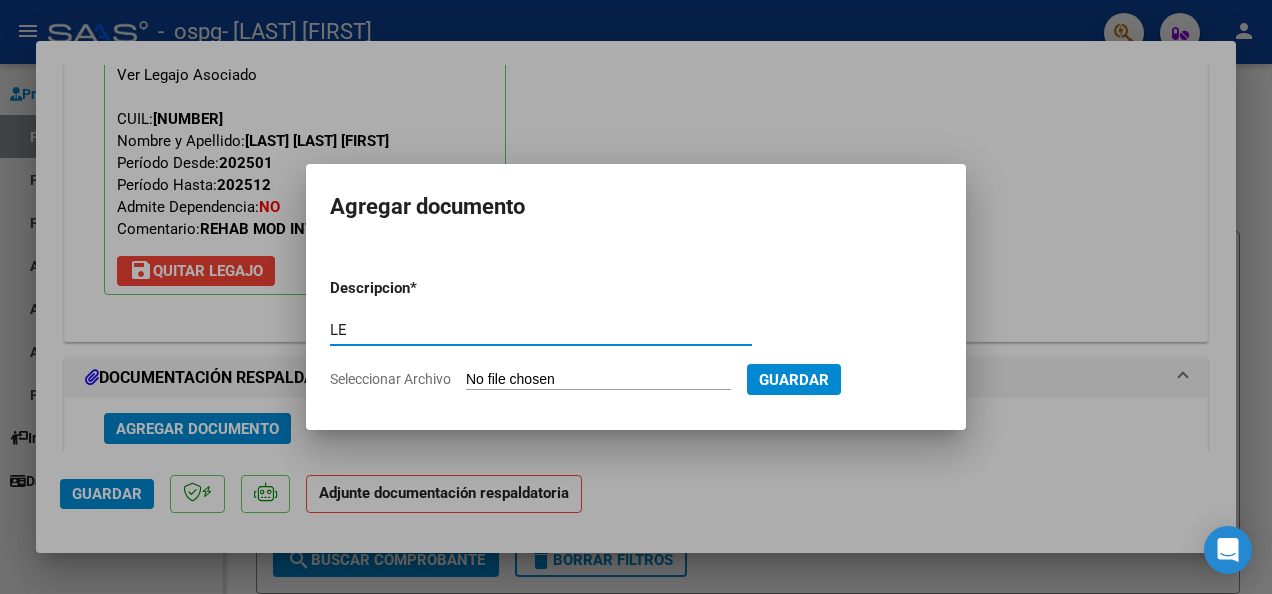 type on "L" 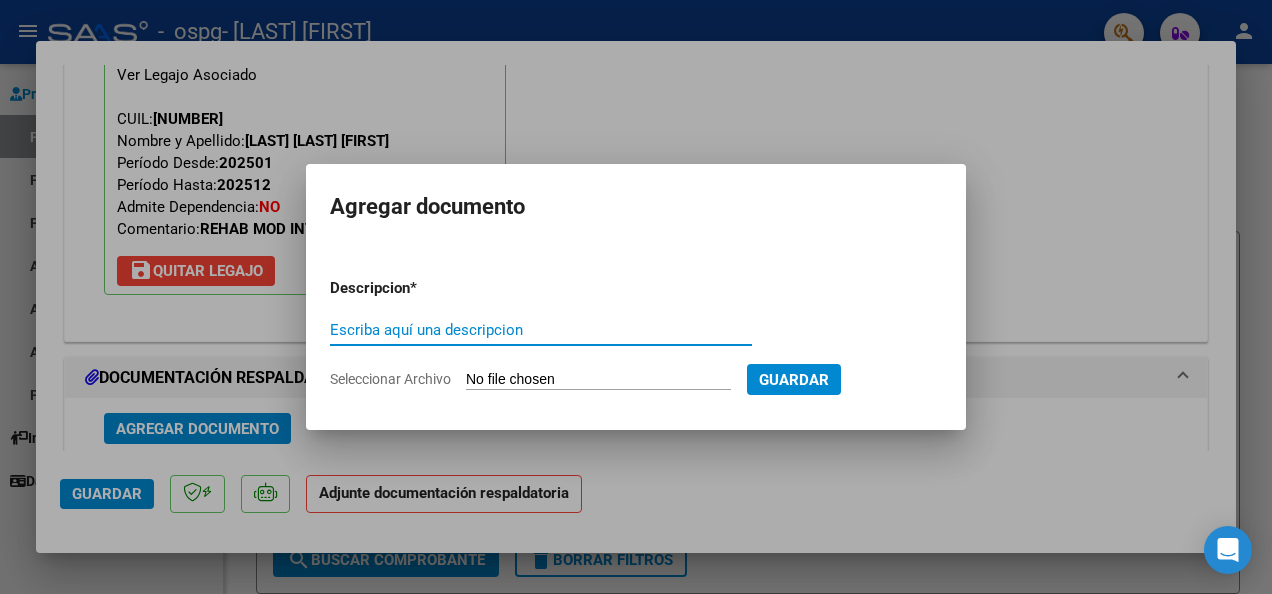 click on "Escriba aquí una descripcion" at bounding box center [541, 330] 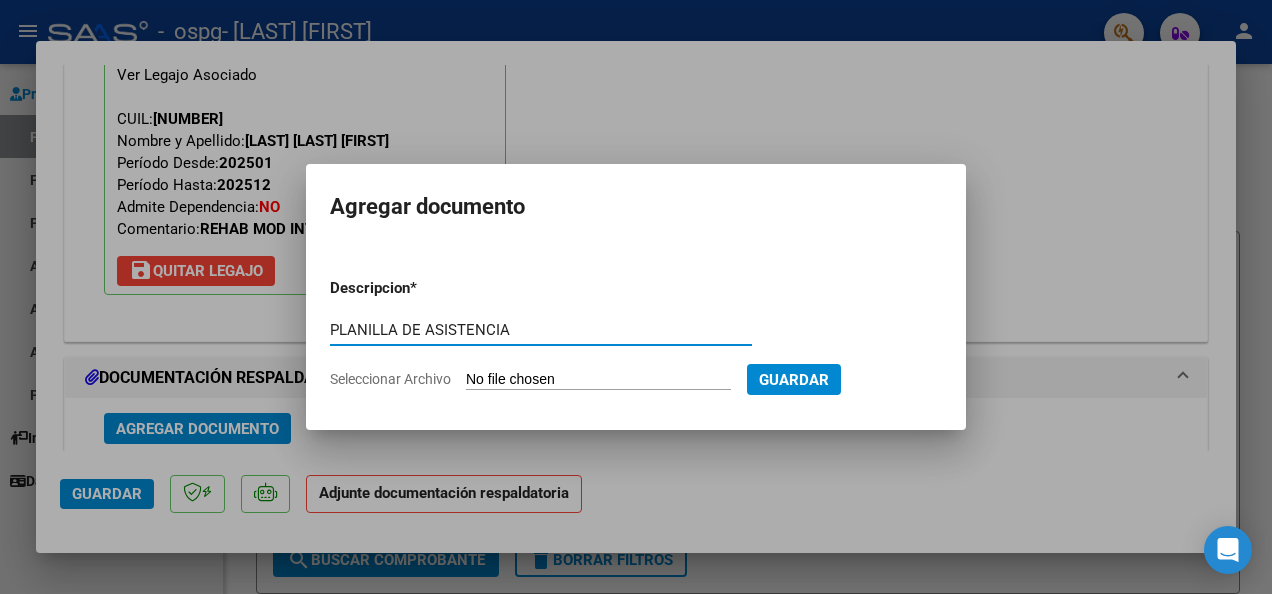 type on "PLANILLA DE ASISTENCIA" 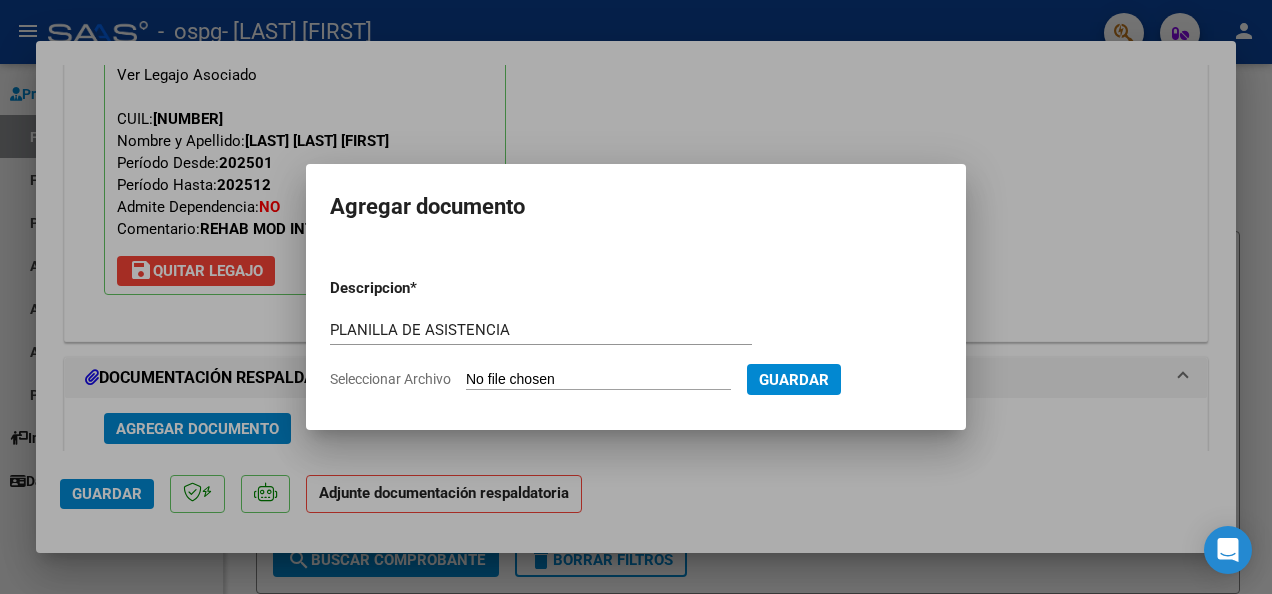 click on "Seleccionar Archivo" 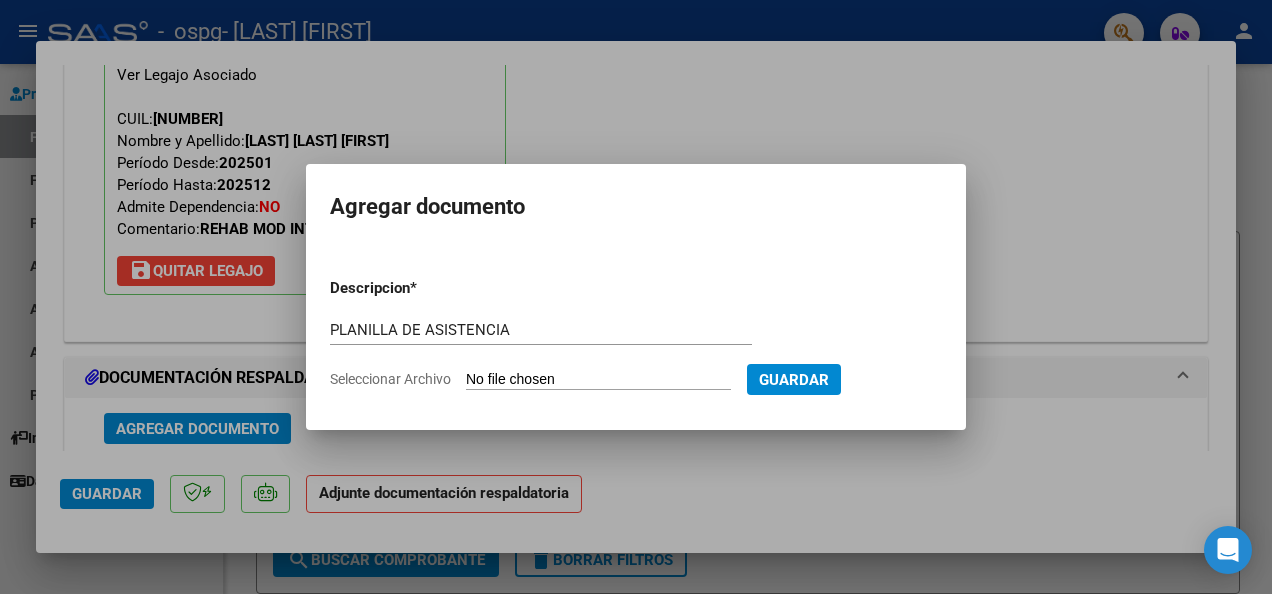 type on "C:\fakepath\[NAME]  Julio 2025.pdf" 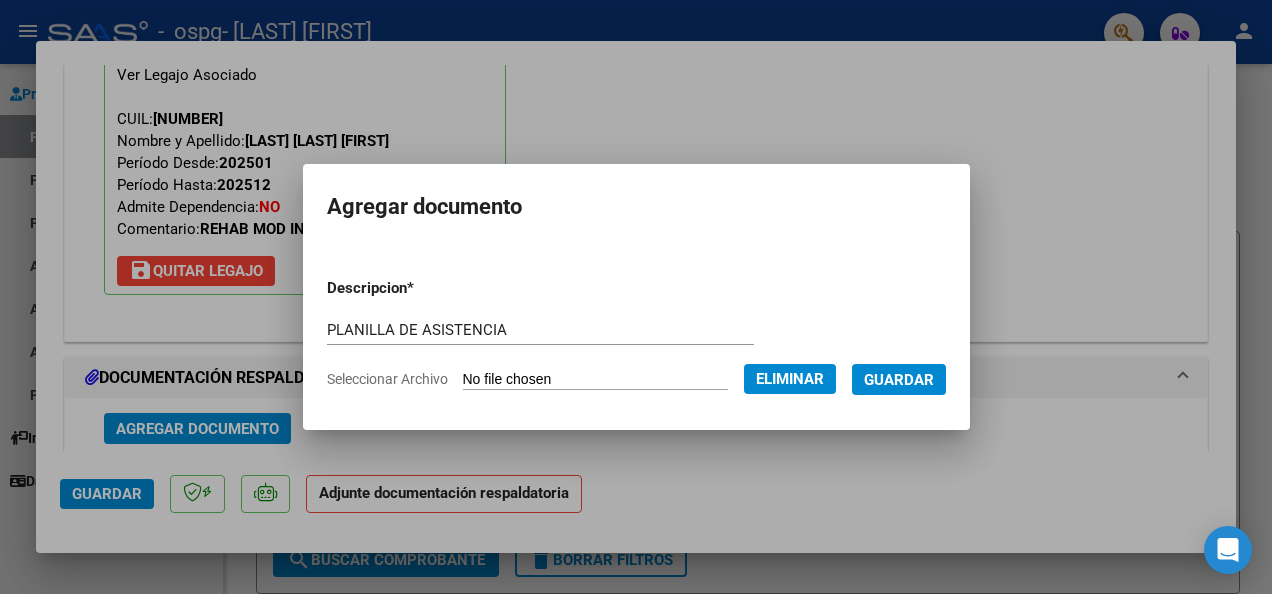 click on "Guardar" at bounding box center [899, 380] 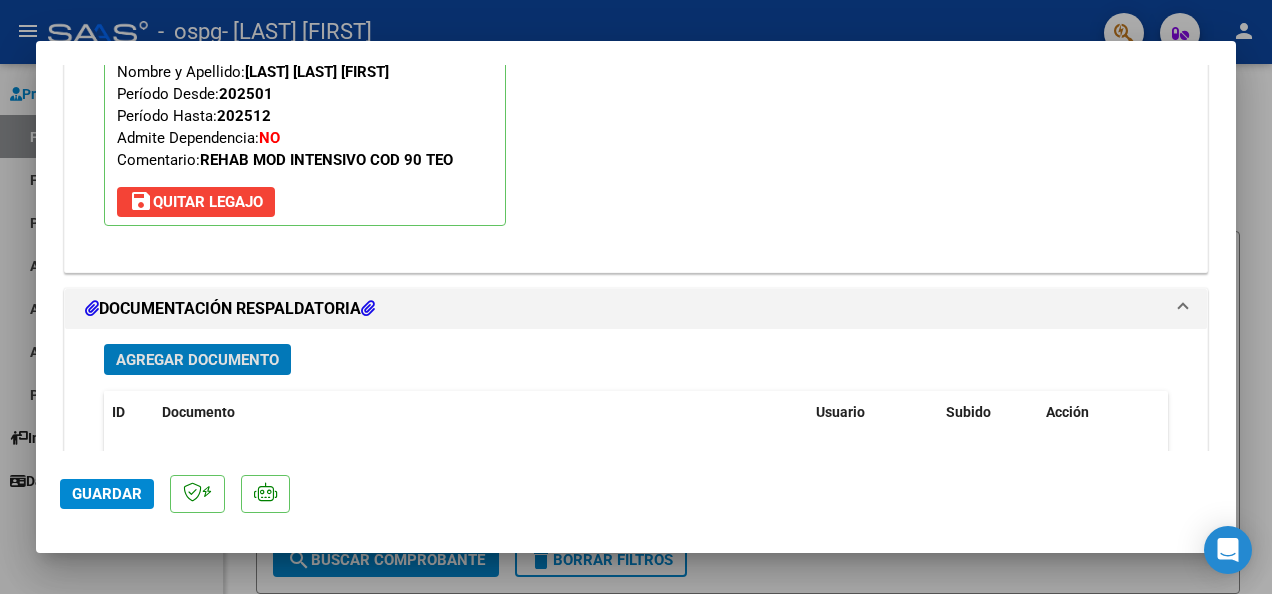 scroll, scrollTop: 2017, scrollLeft: 0, axis: vertical 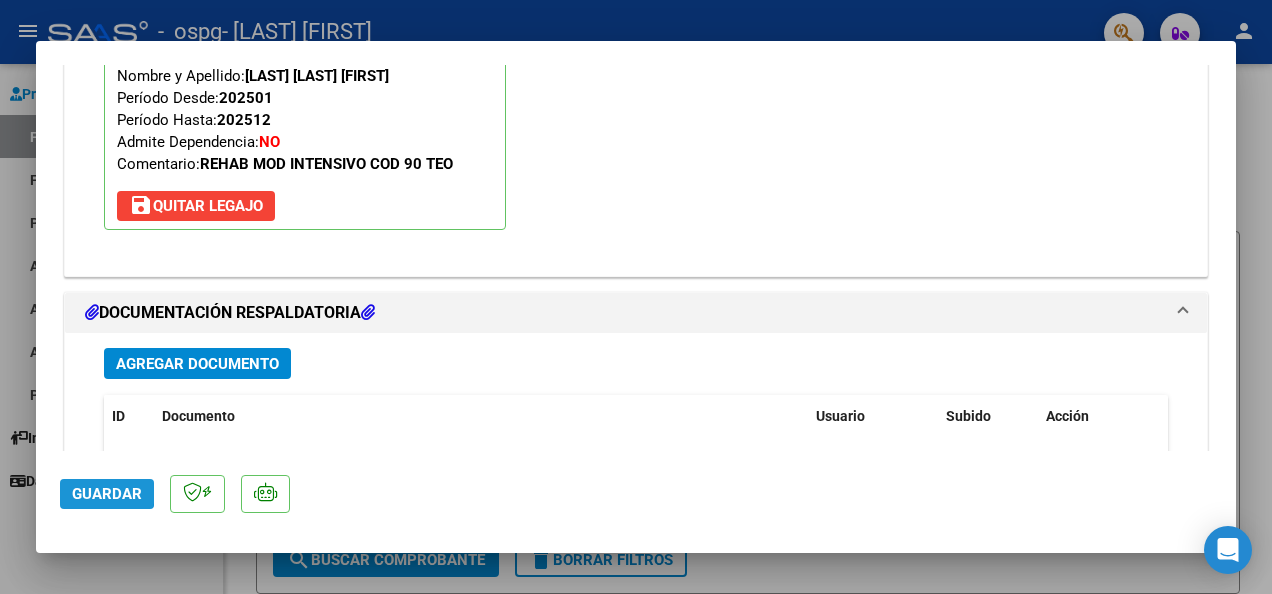 click on "Guardar" 